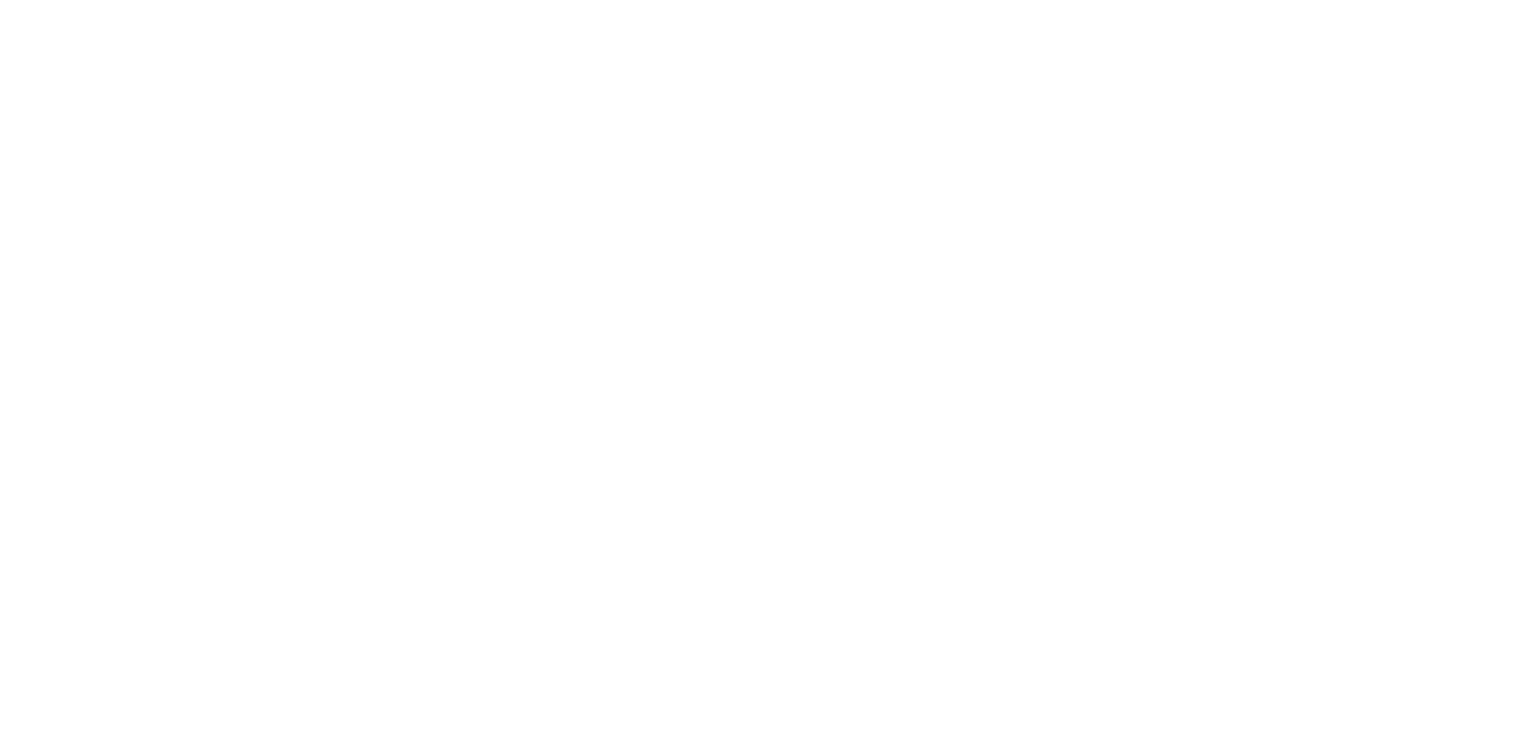 scroll, scrollTop: 0, scrollLeft: 0, axis: both 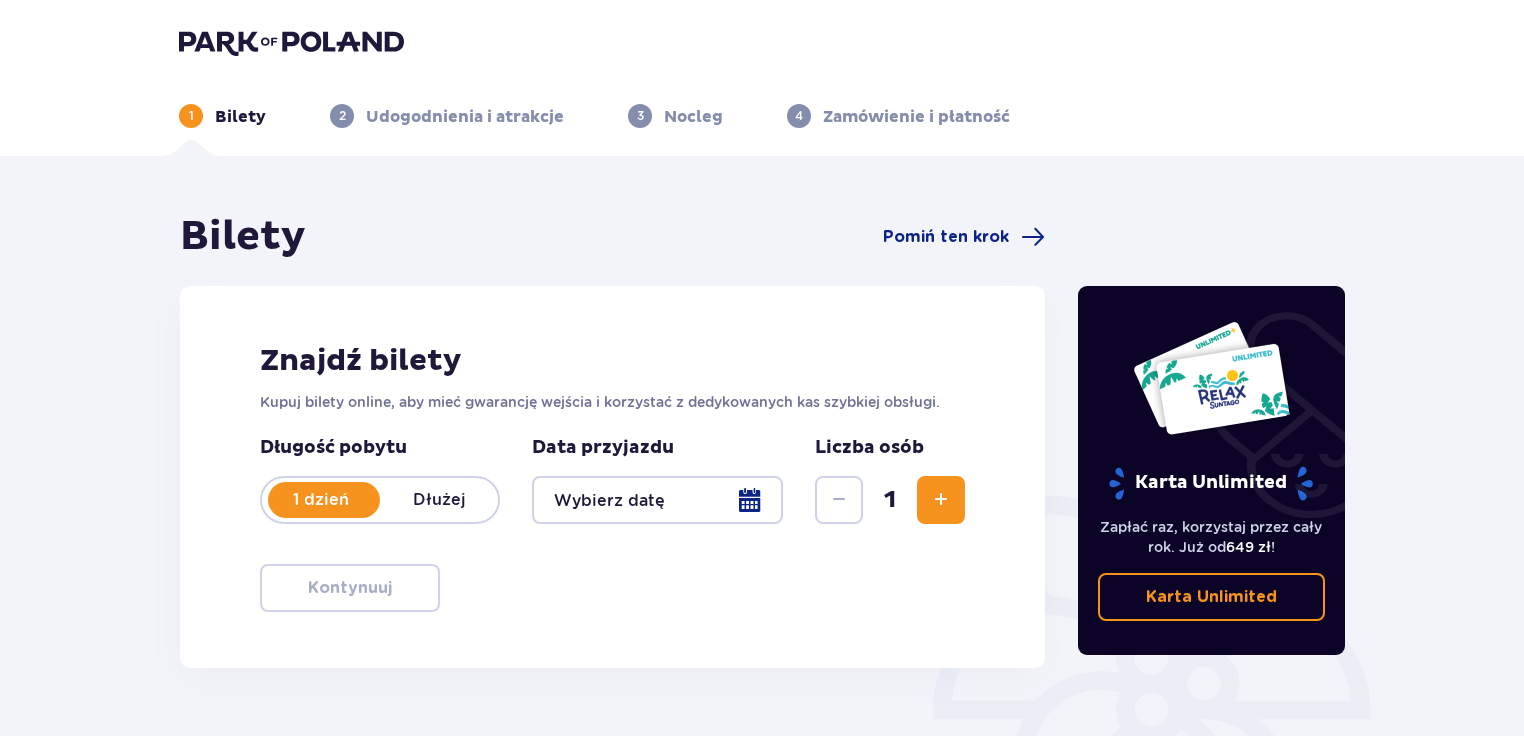 click at bounding box center (657, 500) 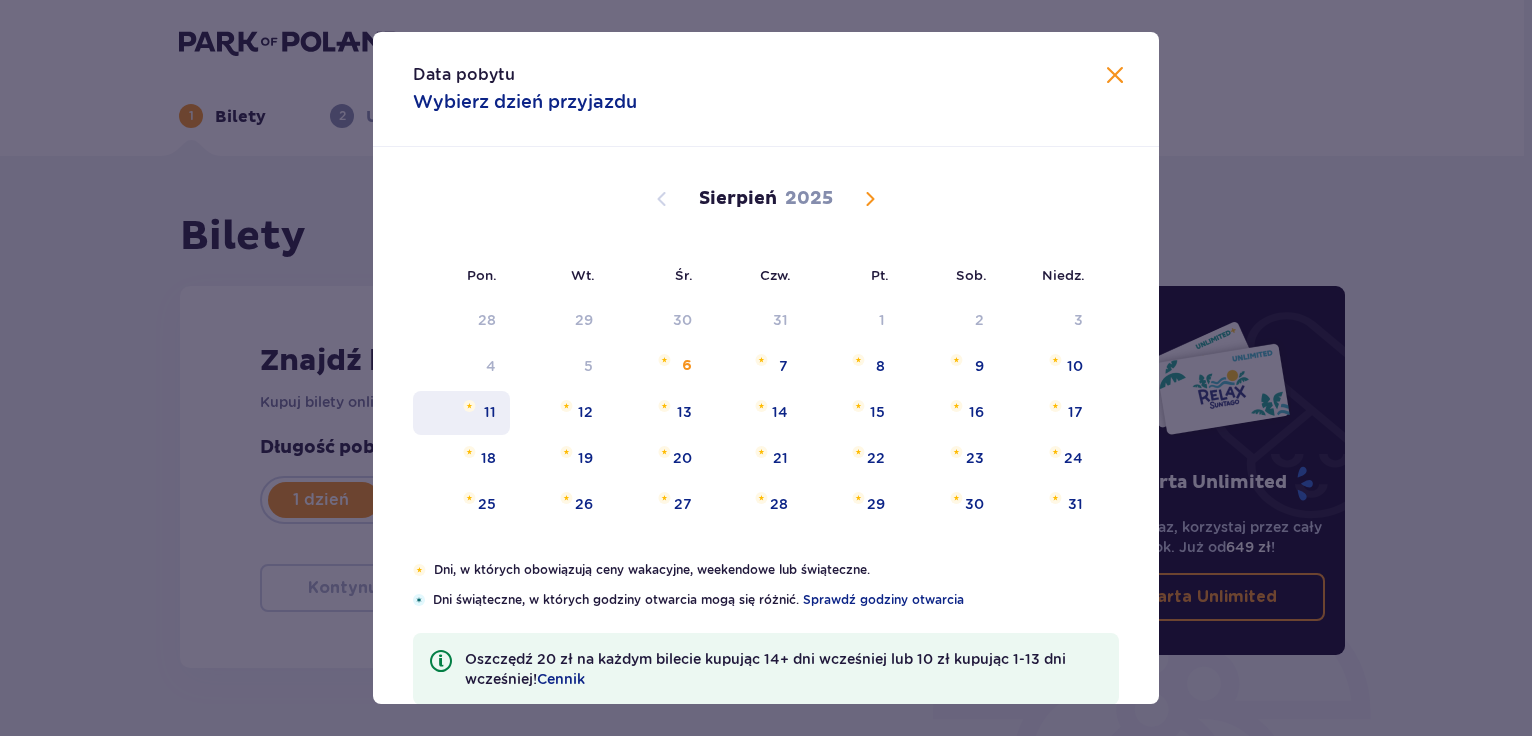 click on "11" at bounding box center [490, 412] 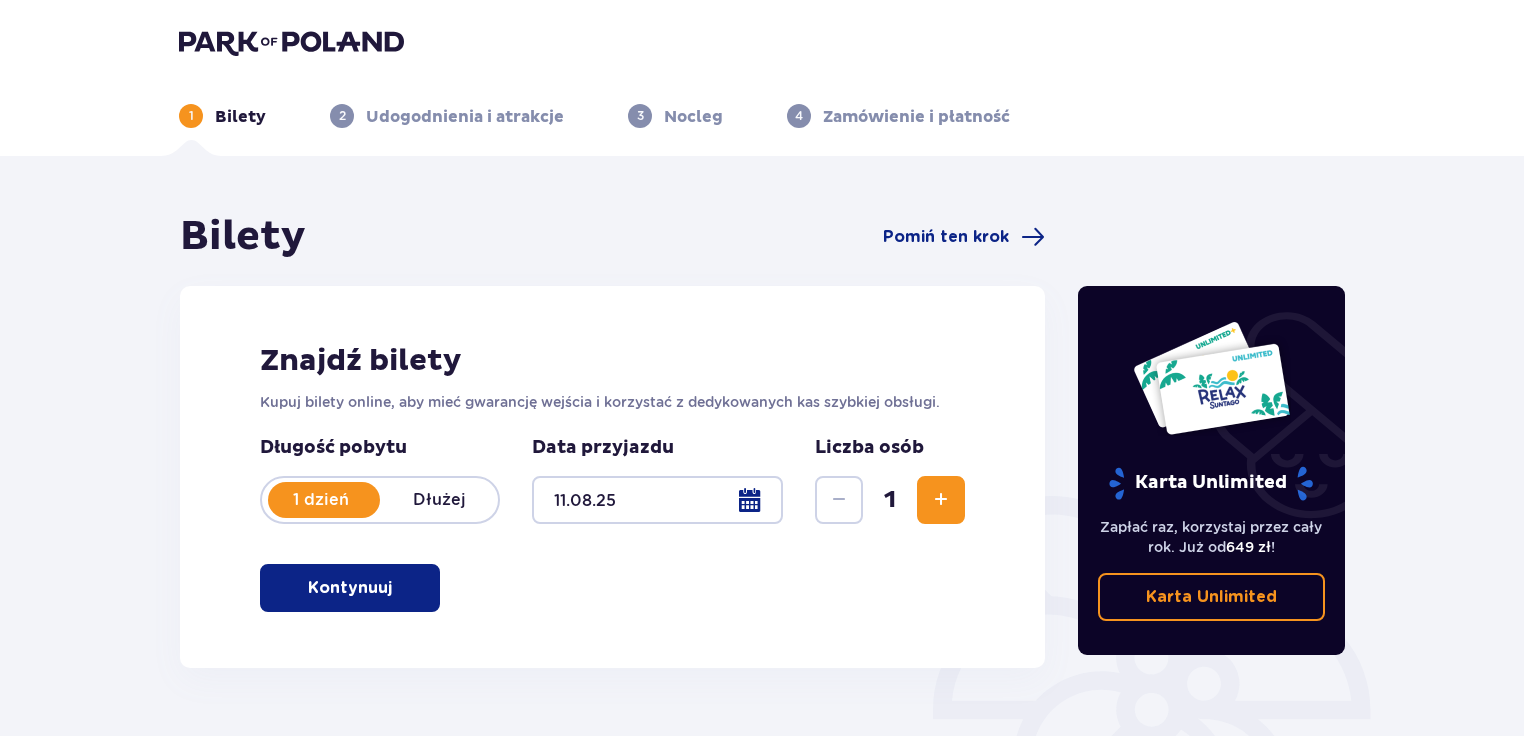 click at bounding box center (941, 500) 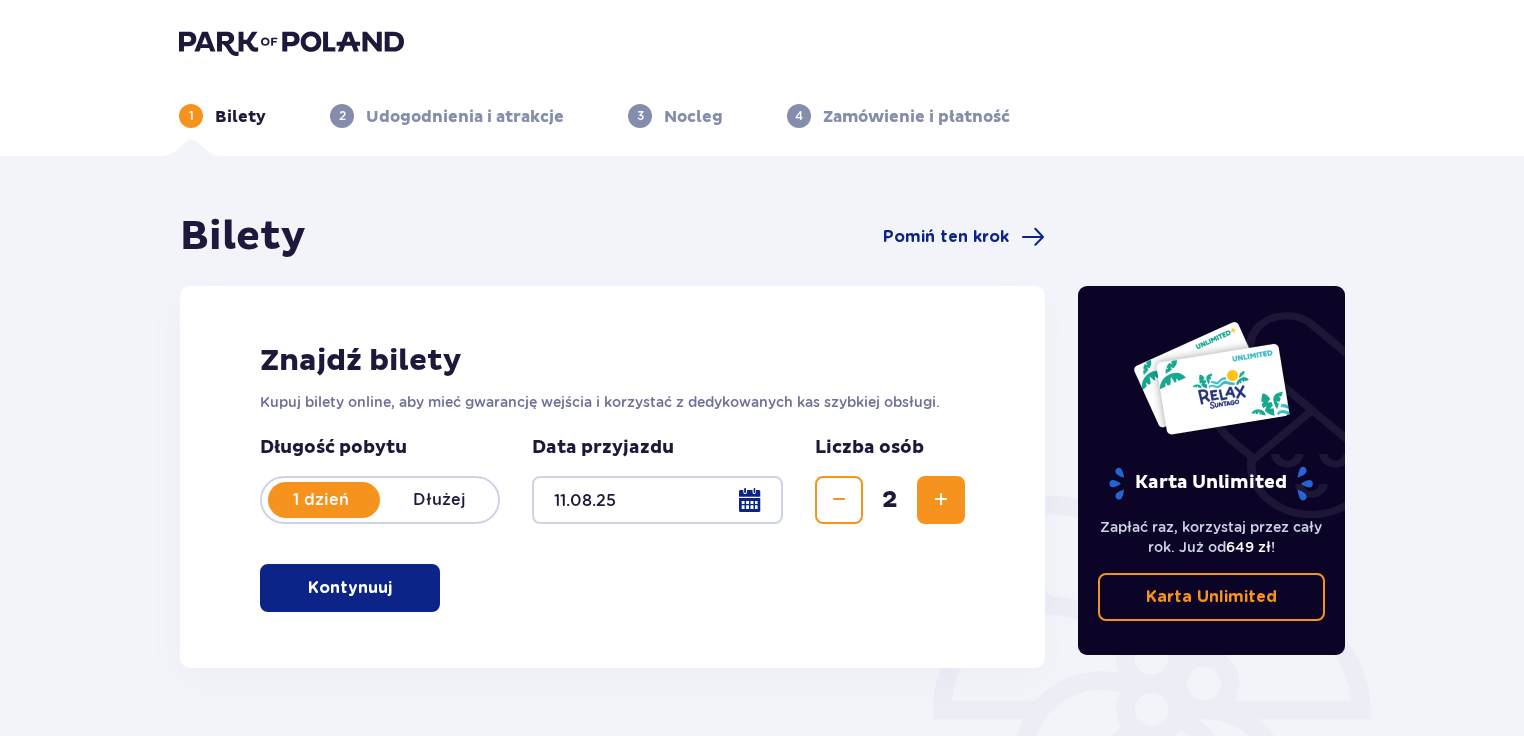click at bounding box center [941, 500] 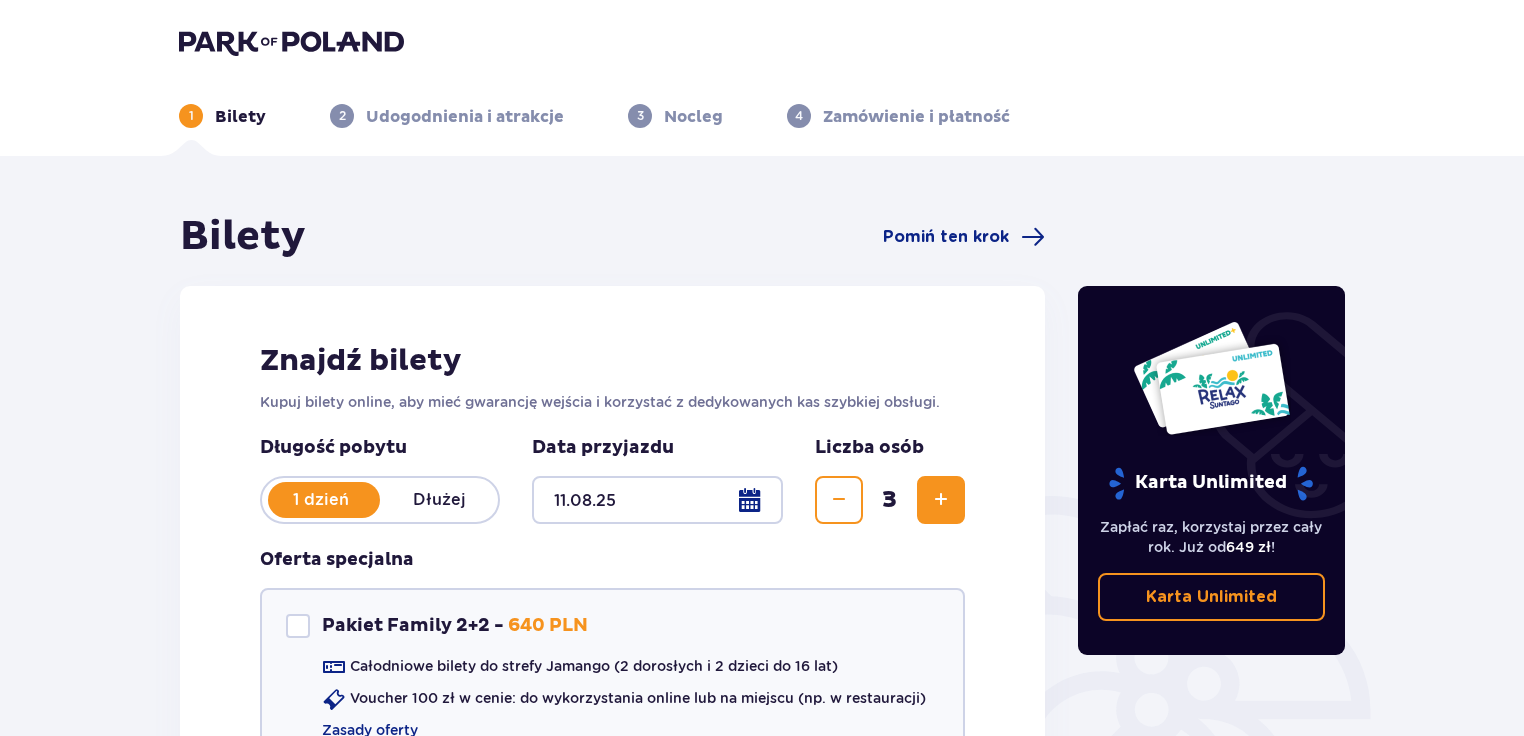 scroll, scrollTop: 293, scrollLeft: 0, axis: vertical 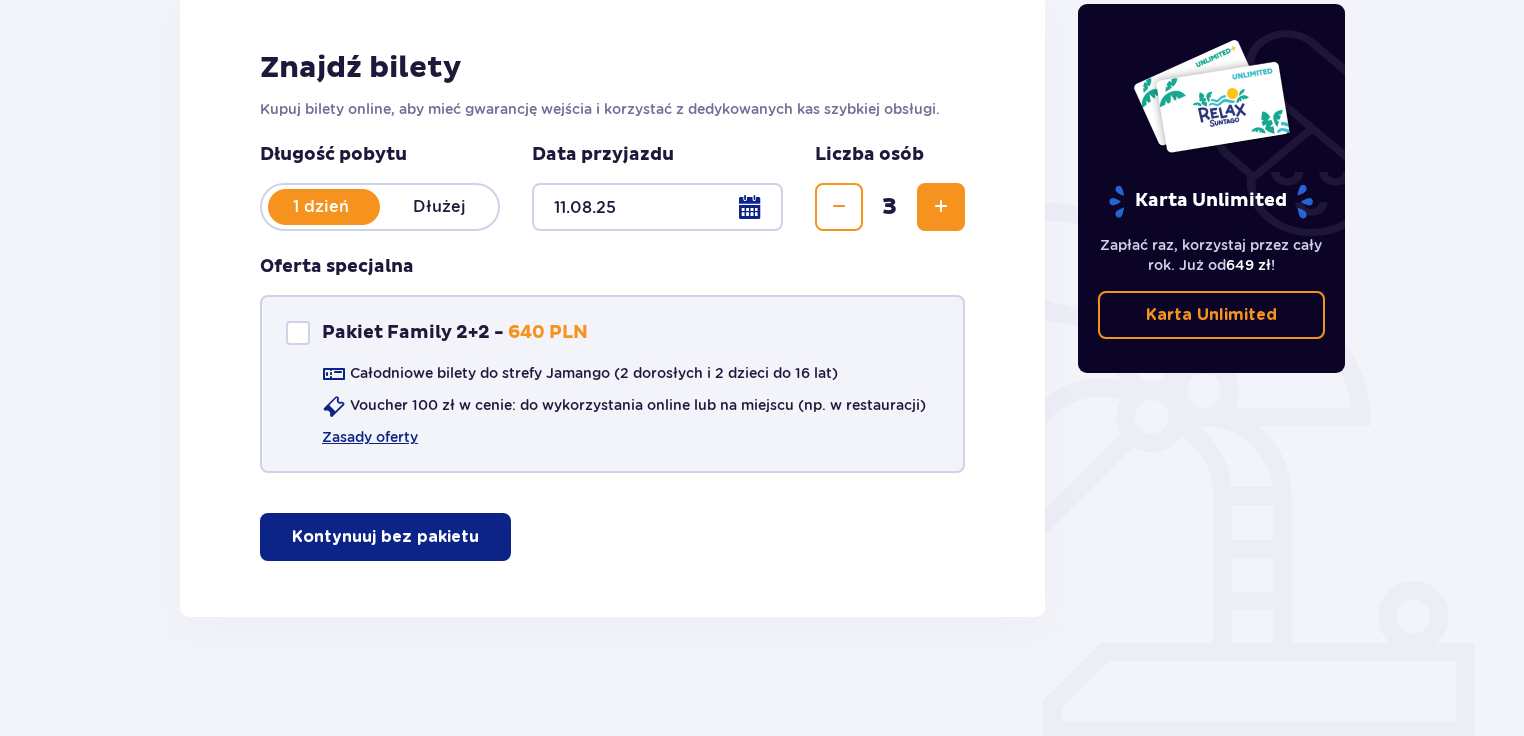 click at bounding box center (298, 333) 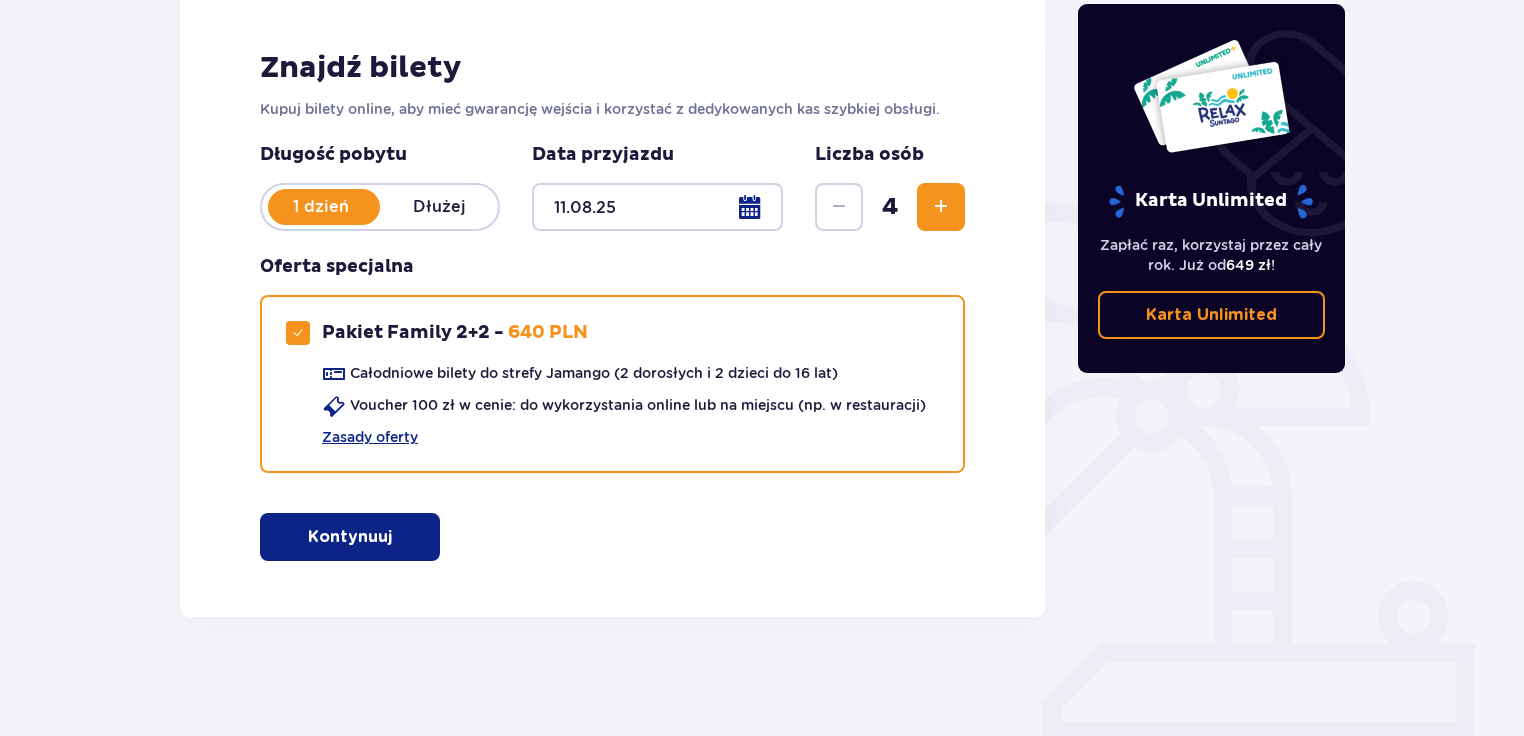 click on "Kontynuuj" at bounding box center (350, 537) 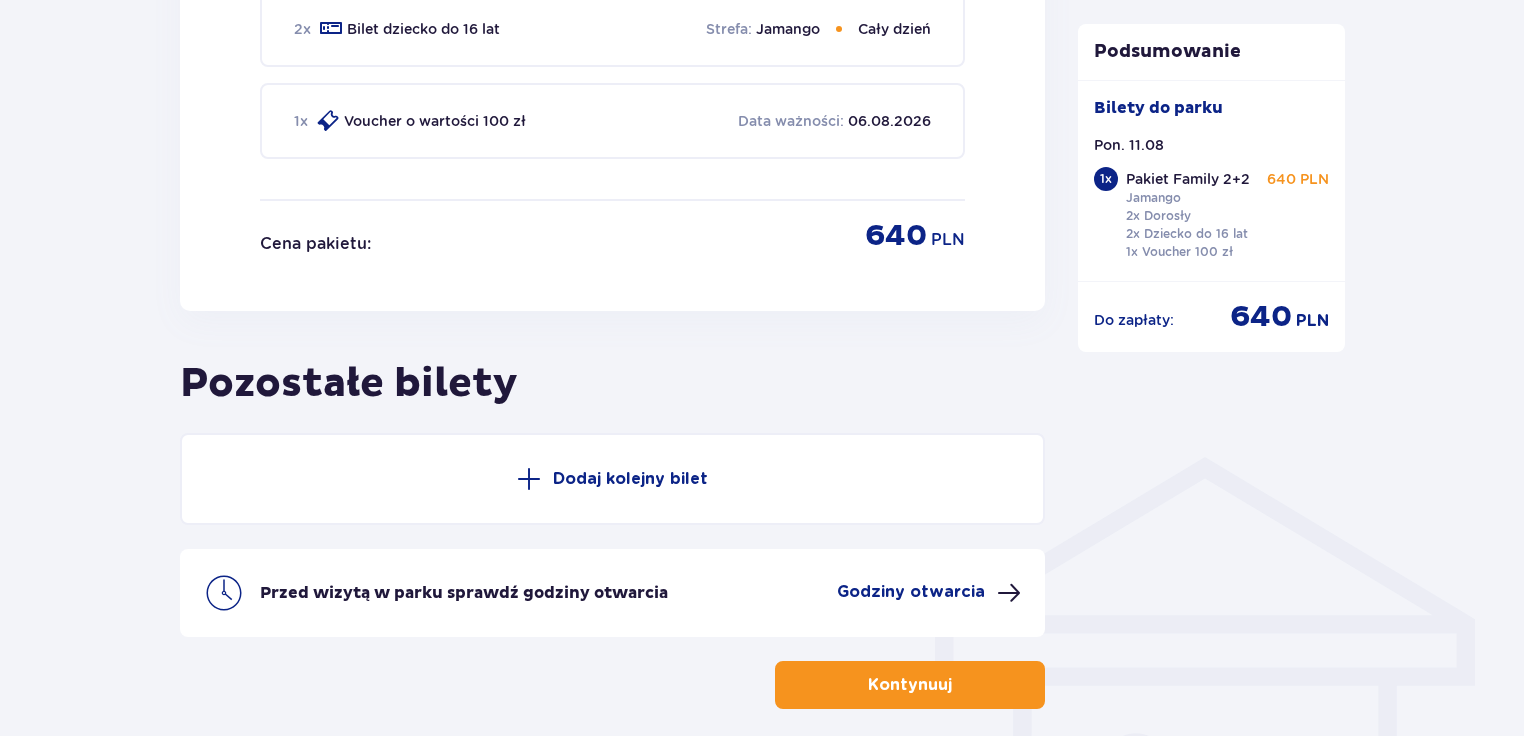 scroll, scrollTop: 1256, scrollLeft: 0, axis: vertical 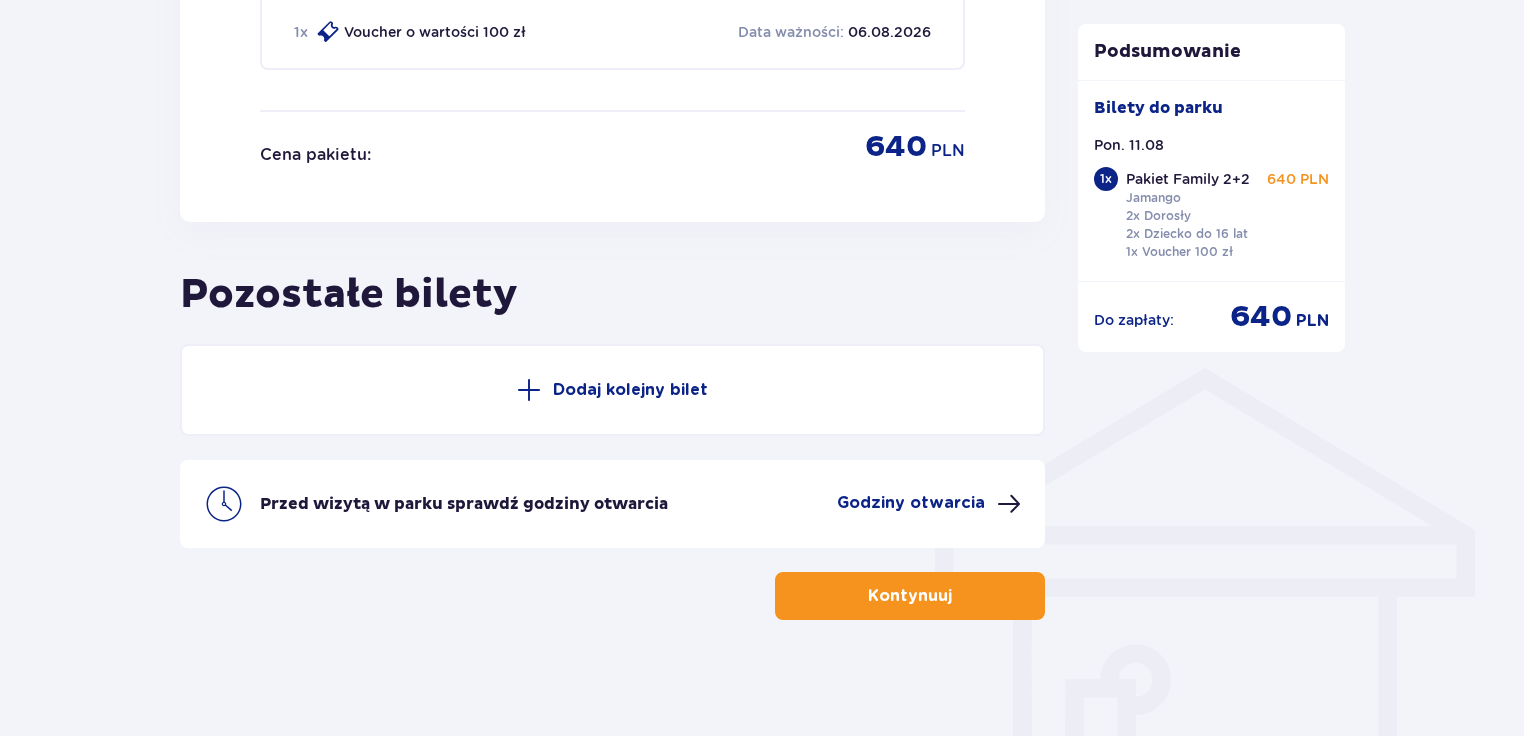 click on "Kontynuuj" at bounding box center [910, 596] 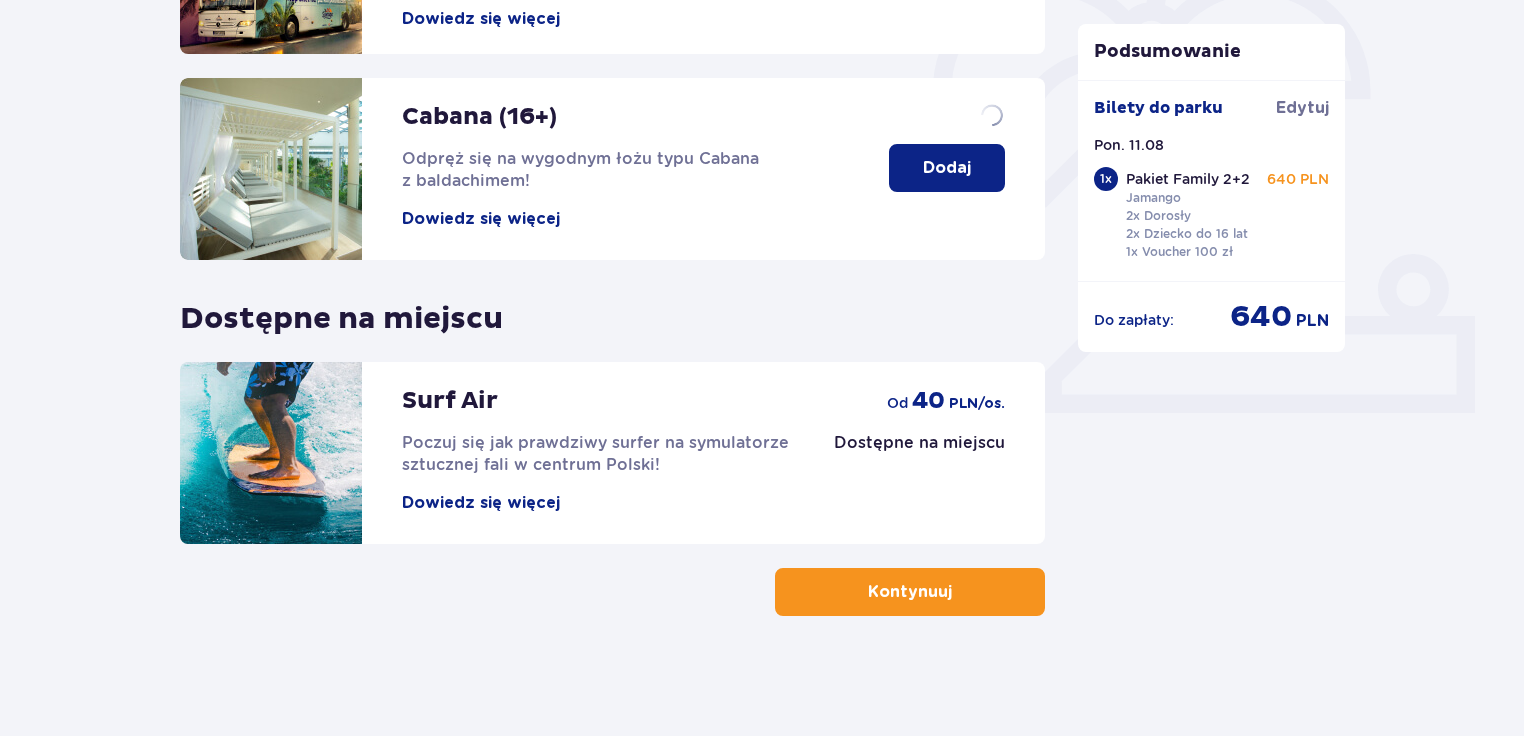 scroll, scrollTop: 0, scrollLeft: 0, axis: both 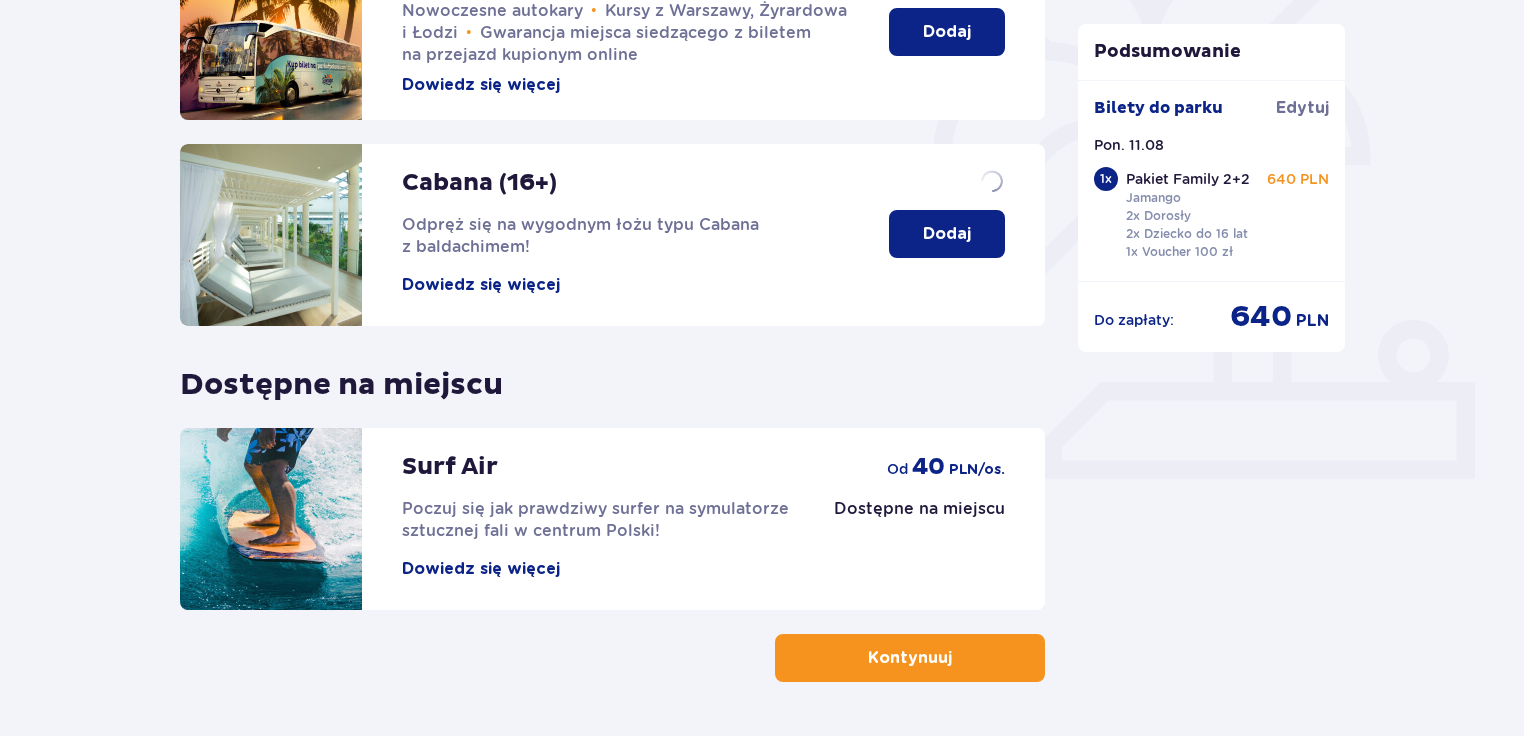 click on "Kontynuuj" at bounding box center [910, 658] 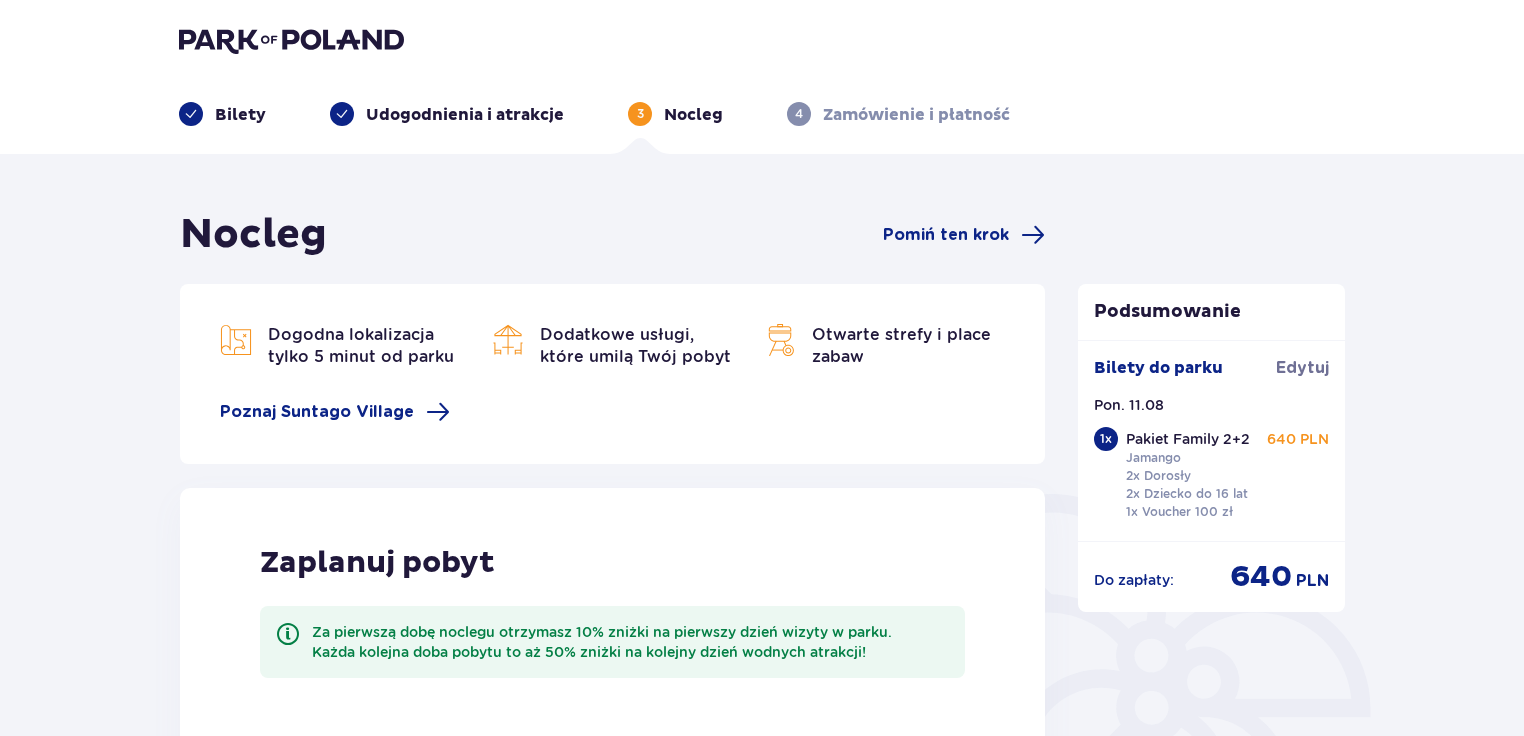 scroll, scrollTop: 0, scrollLeft: 0, axis: both 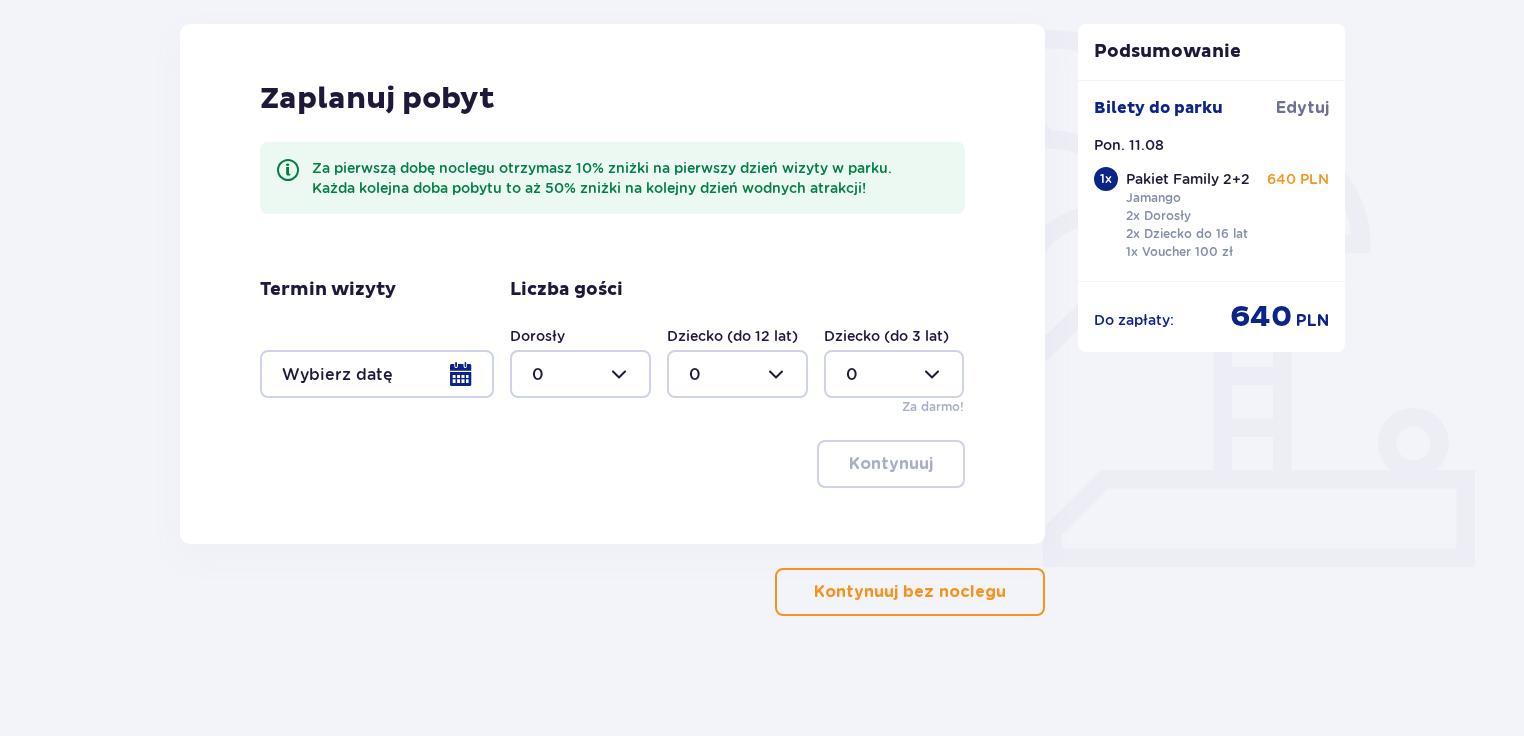 click at bounding box center [377, 374] 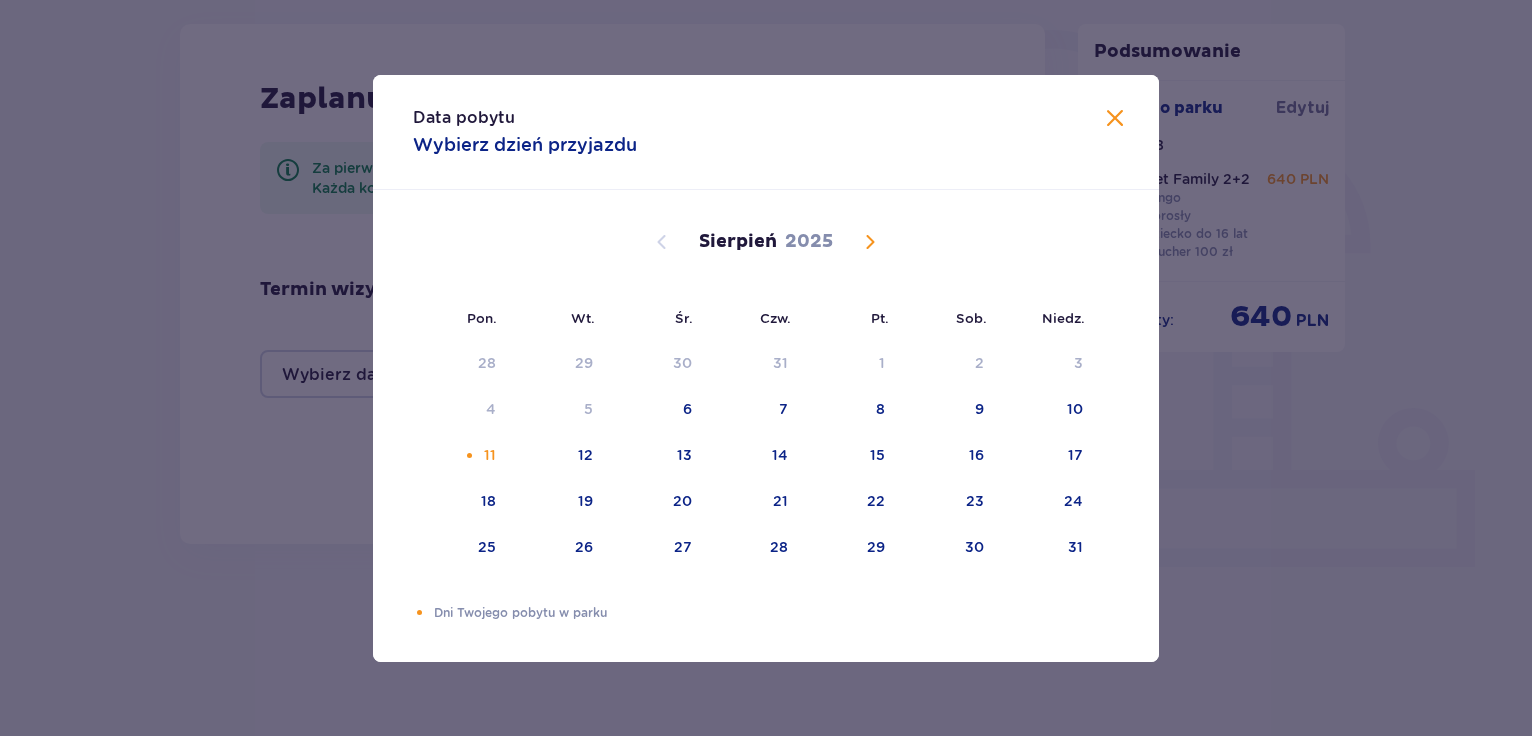 click at bounding box center (1115, 119) 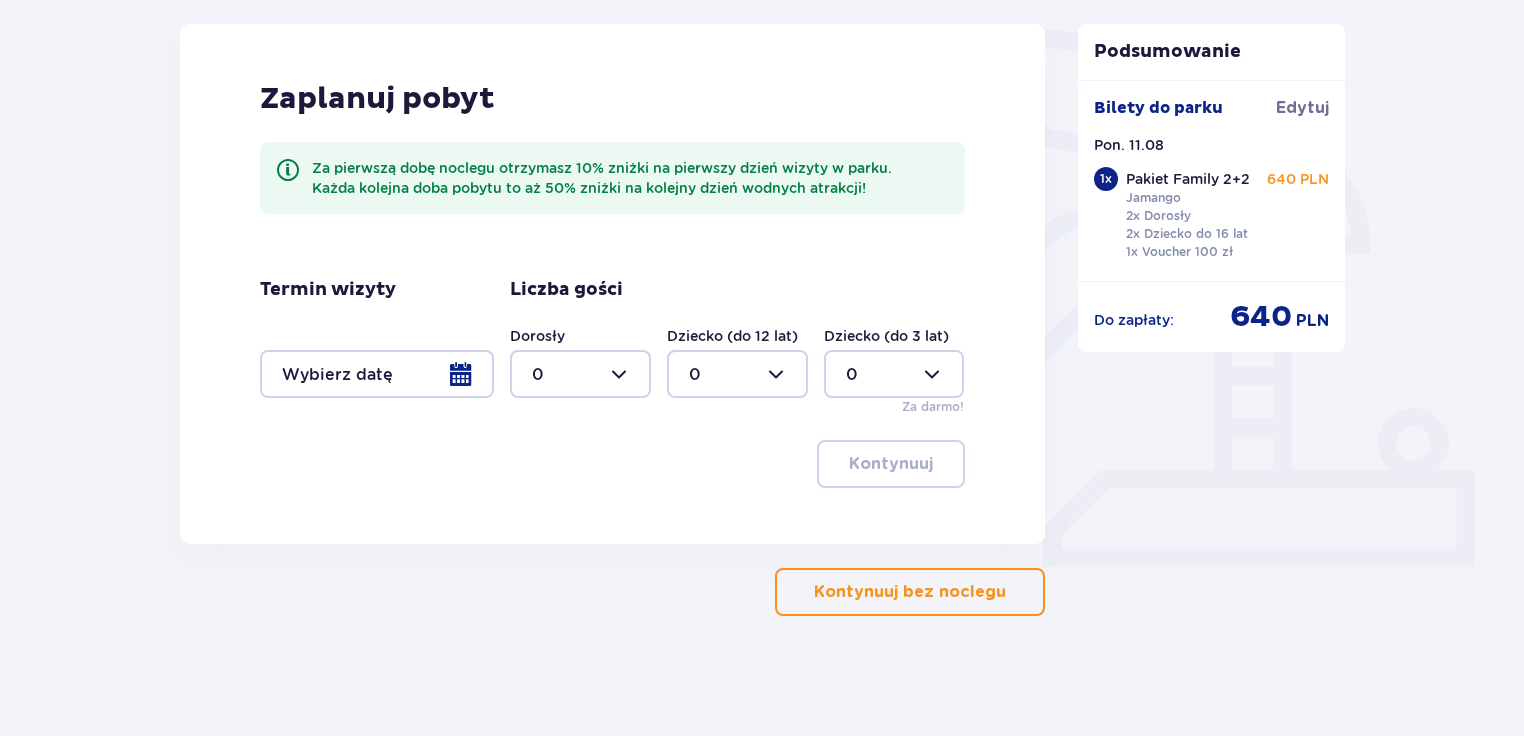click at bounding box center [377, 374] 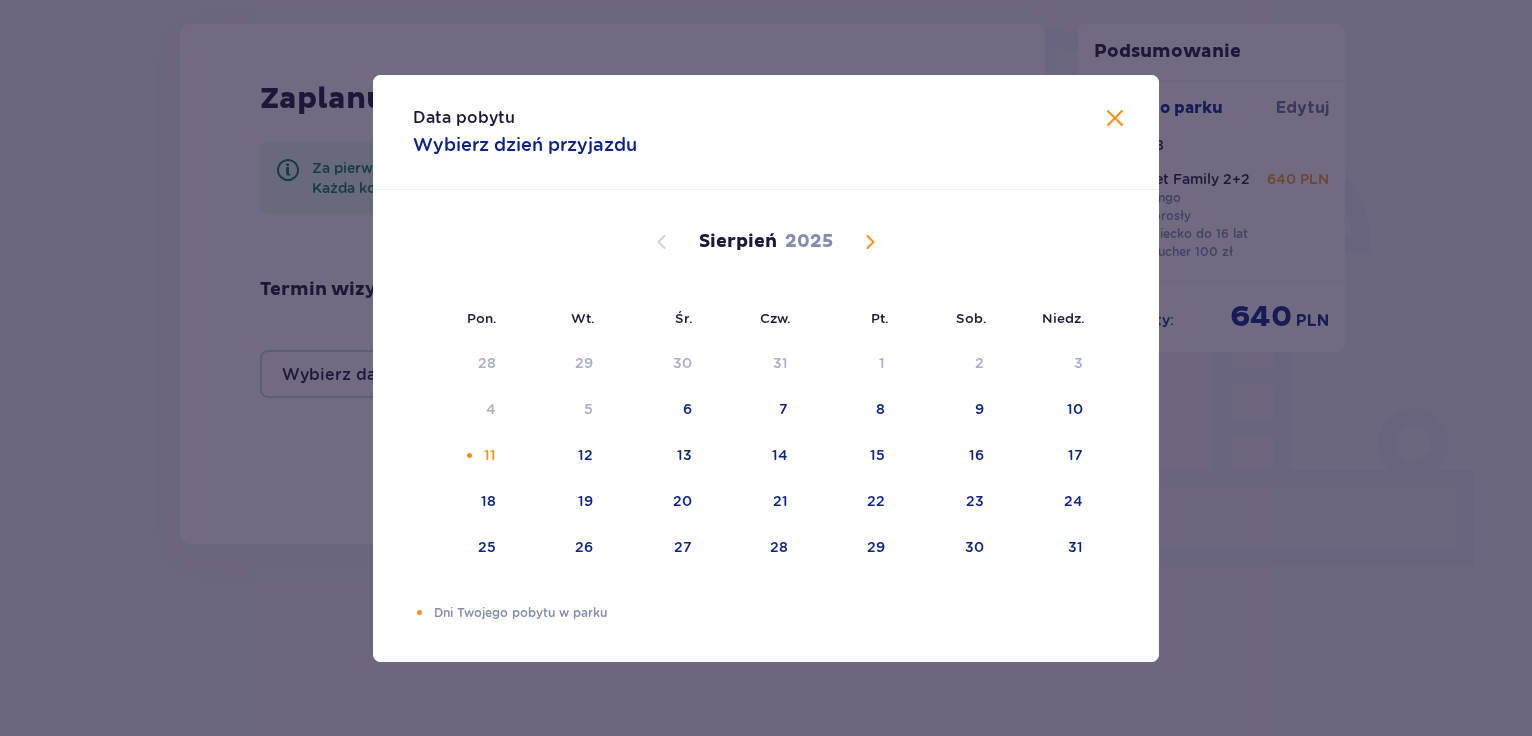 click at bounding box center (1115, 119) 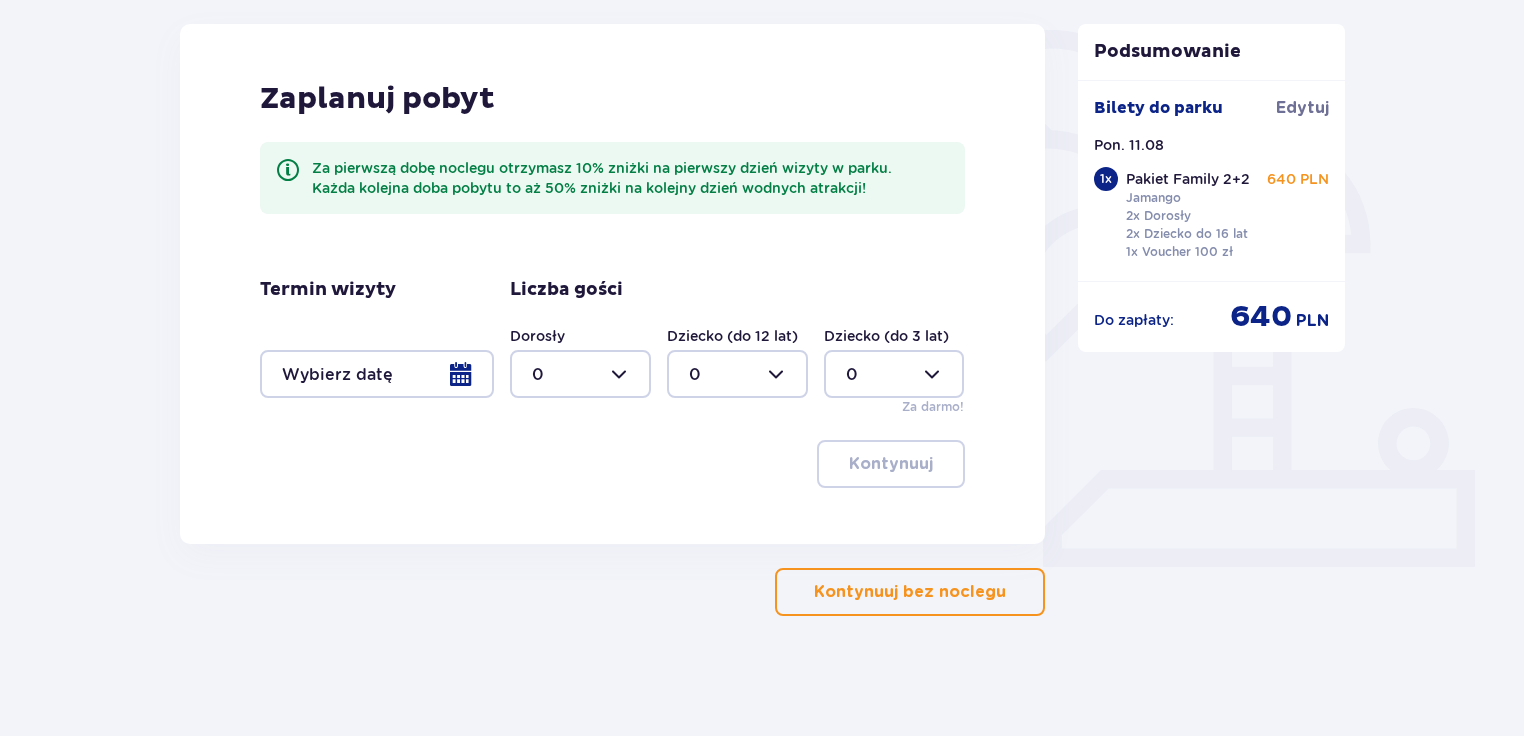 click at bounding box center (377, 374) 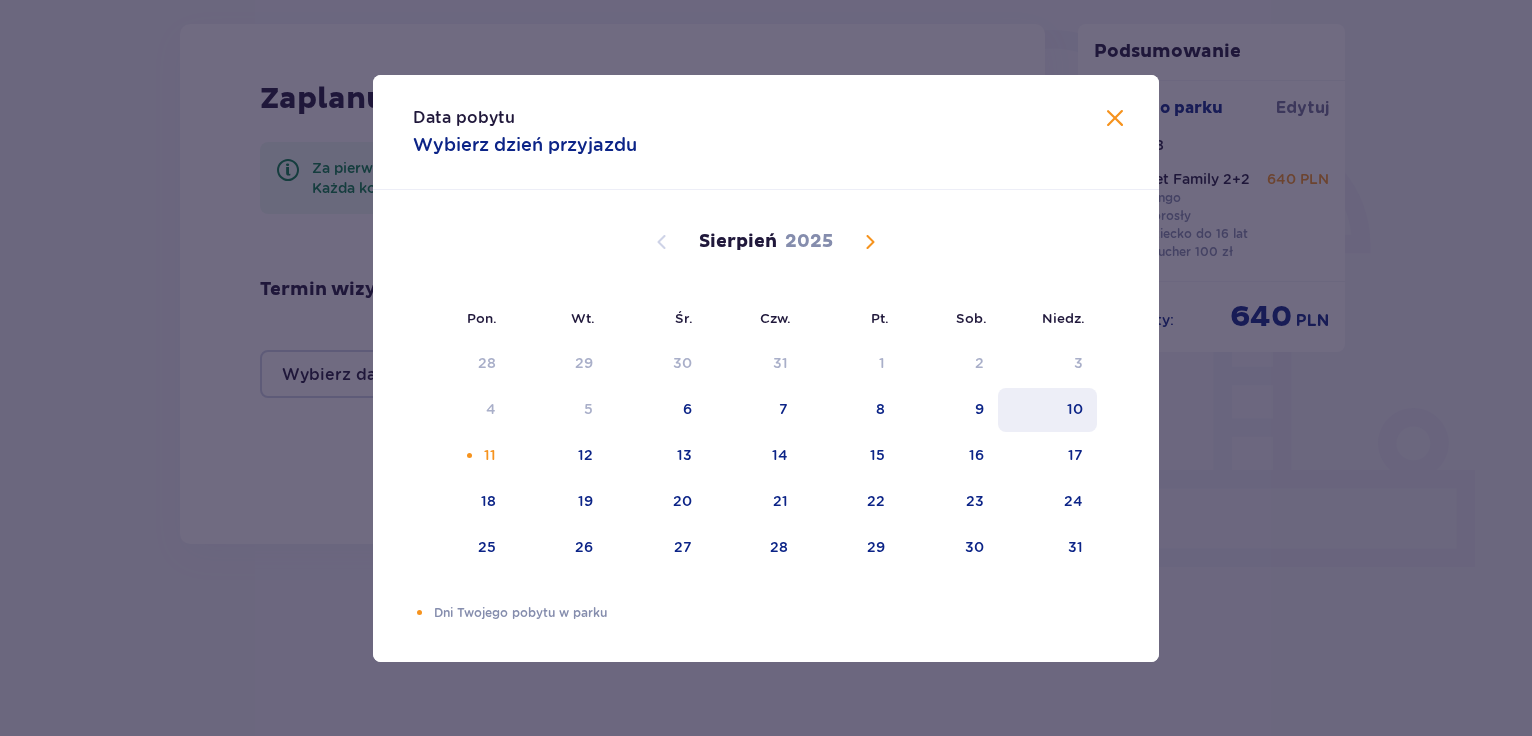 click on "10" at bounding box center (1047, 410) 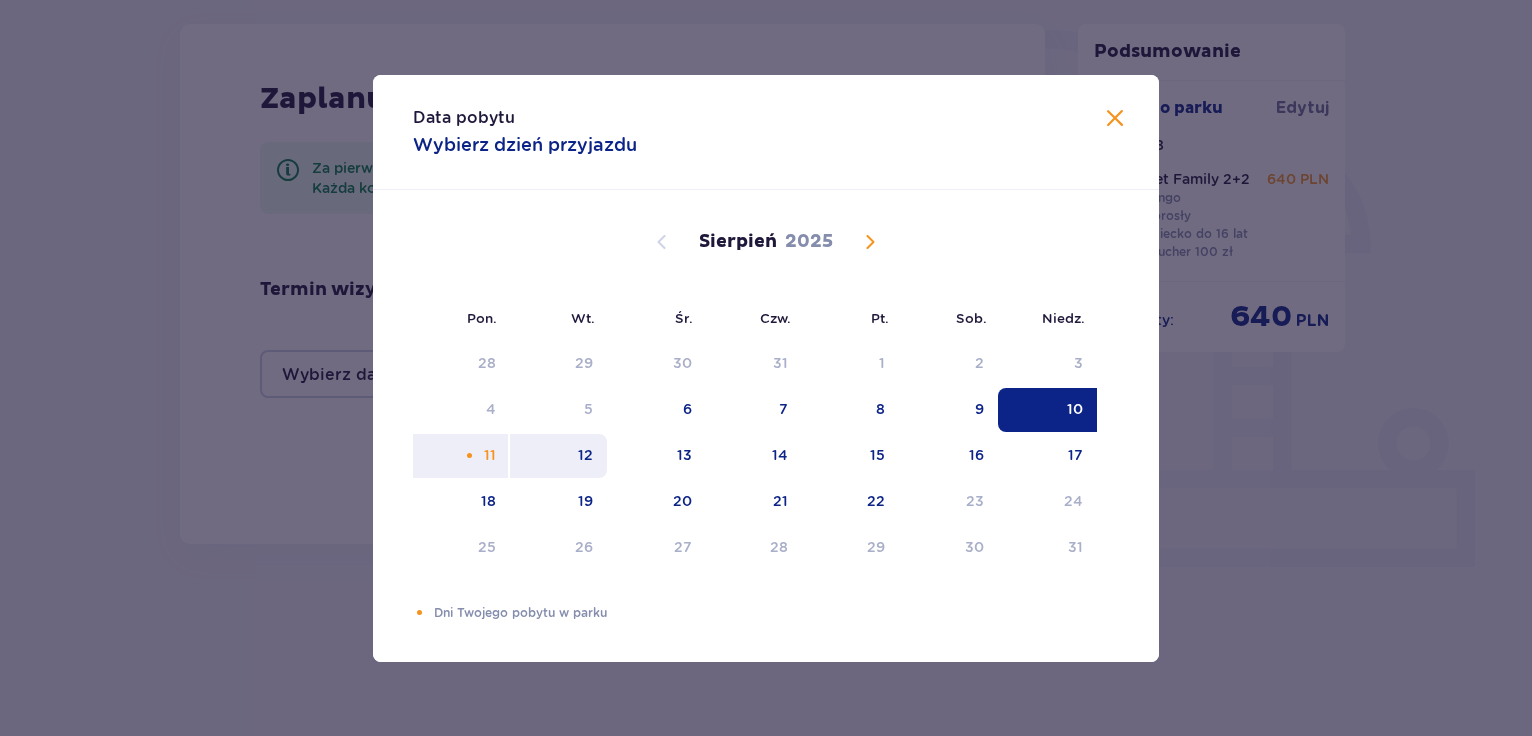 click on "12" at bounding box center (585, 455) 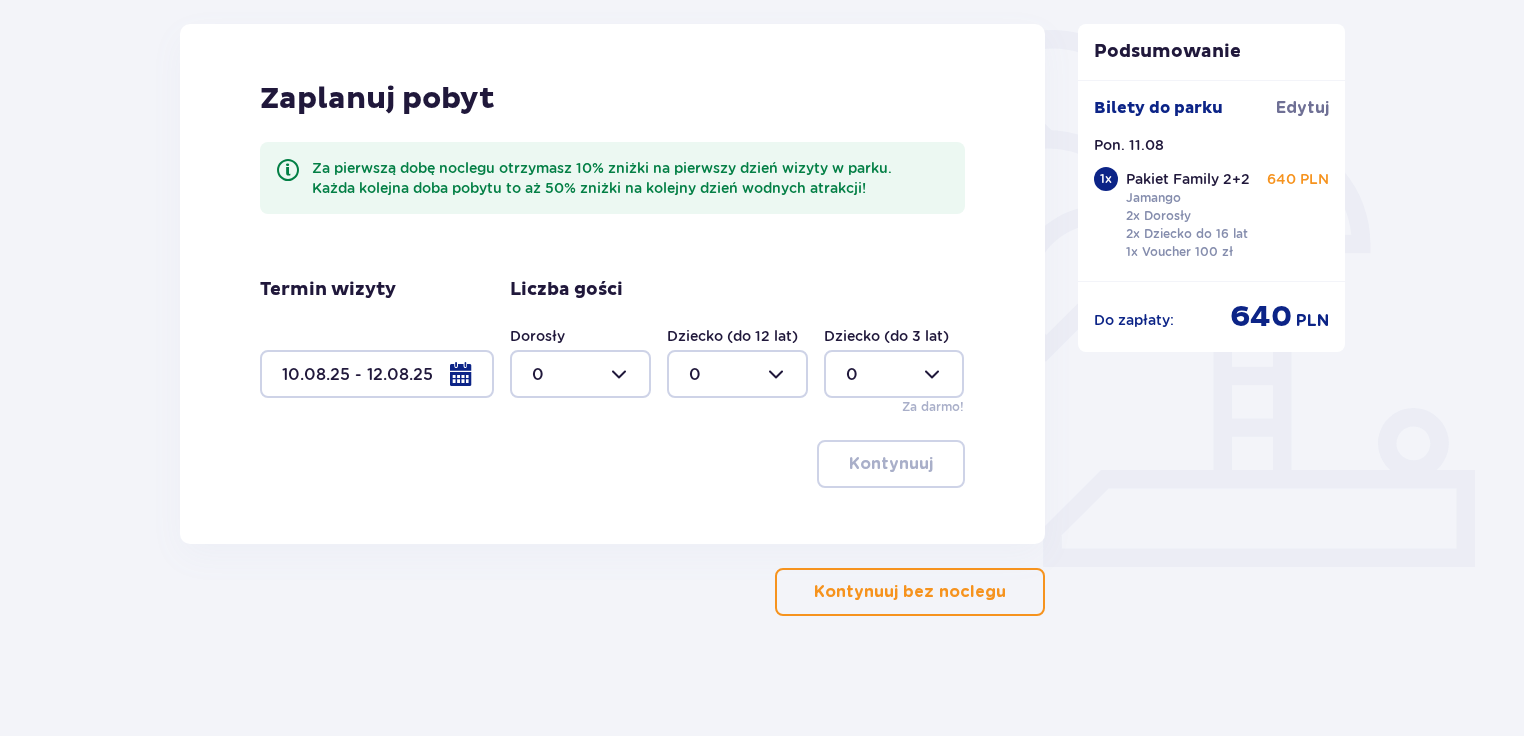 click at bounding box center [580, 374] 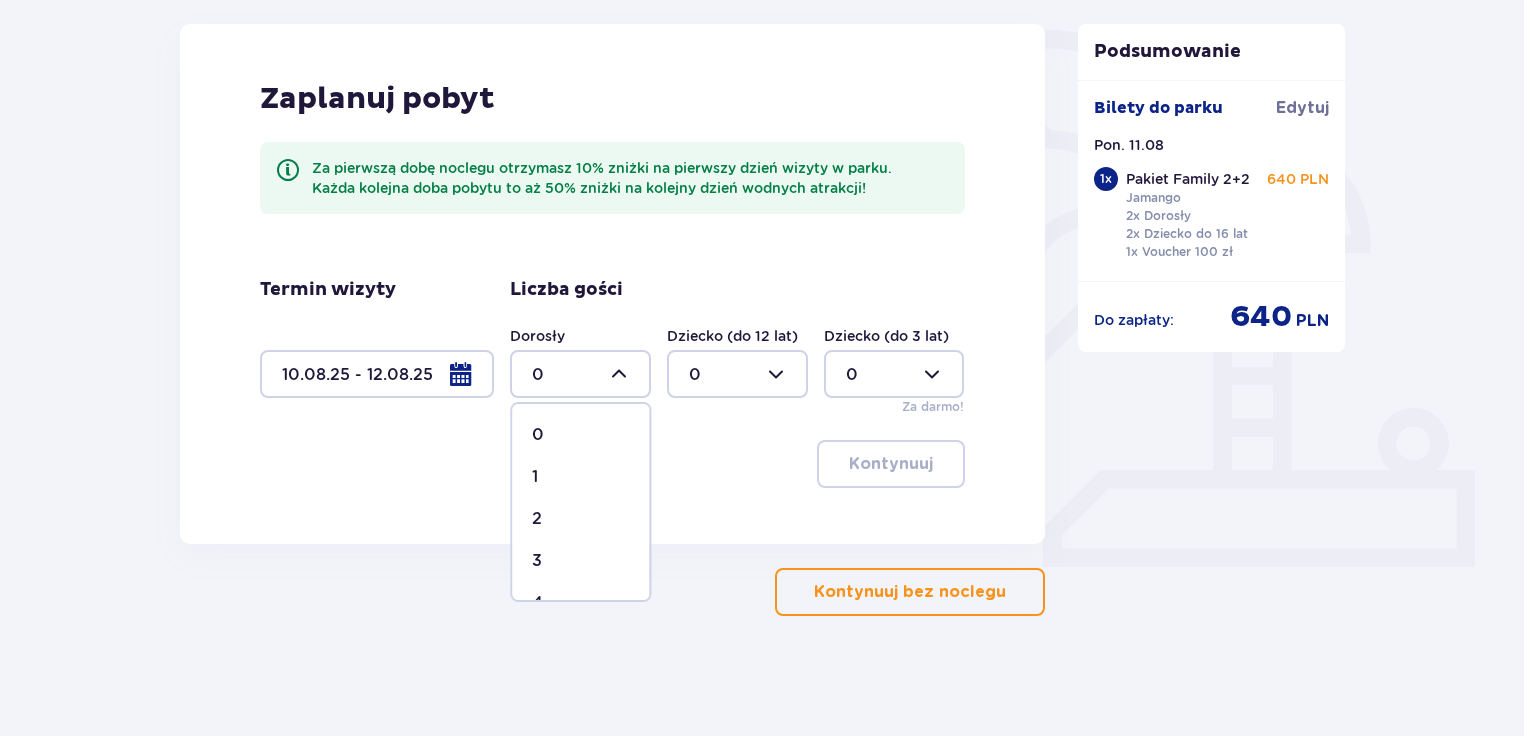 click on "2" at bounding box center [580, 519] 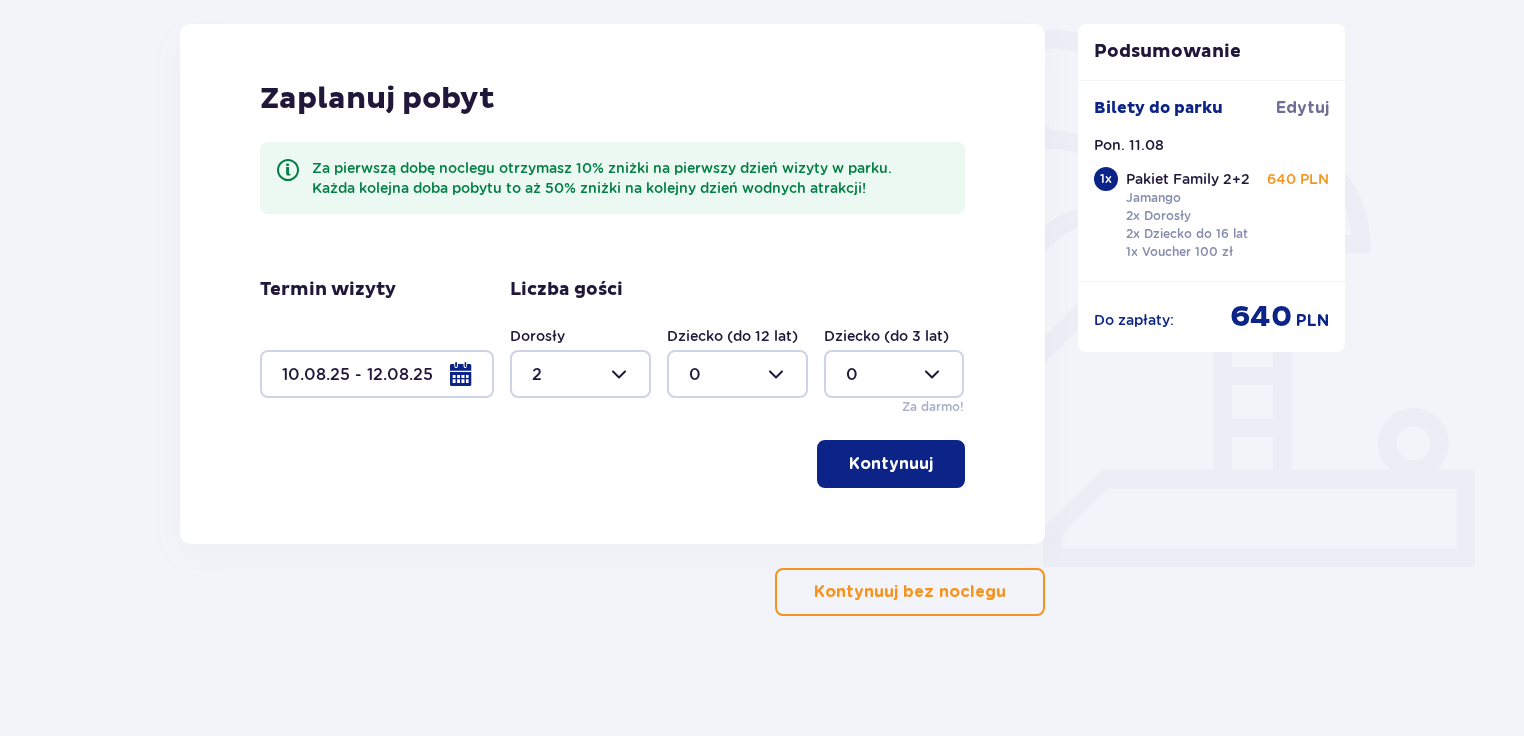 click at bounding box center [737, 374] 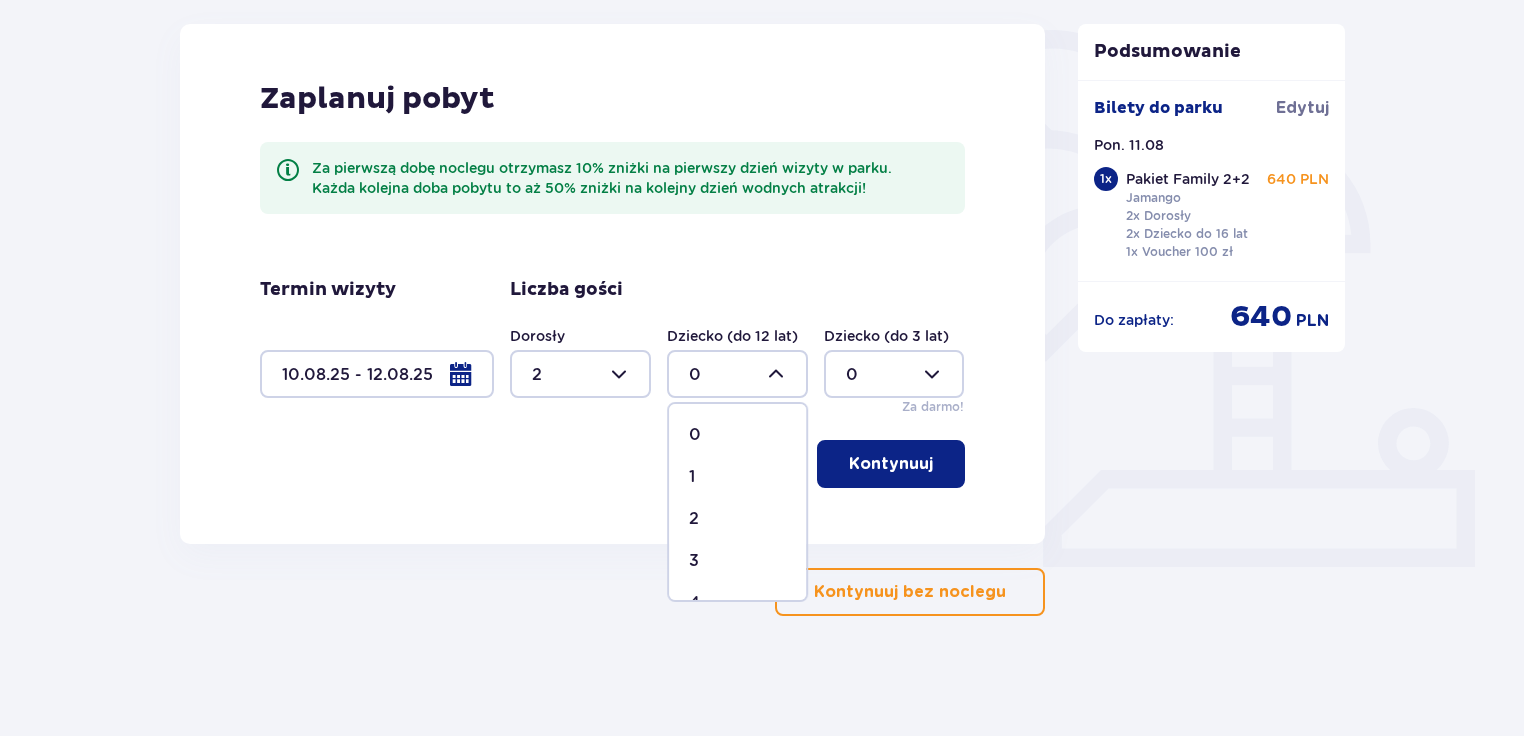 click on "1" at bounding box center (737, 477) 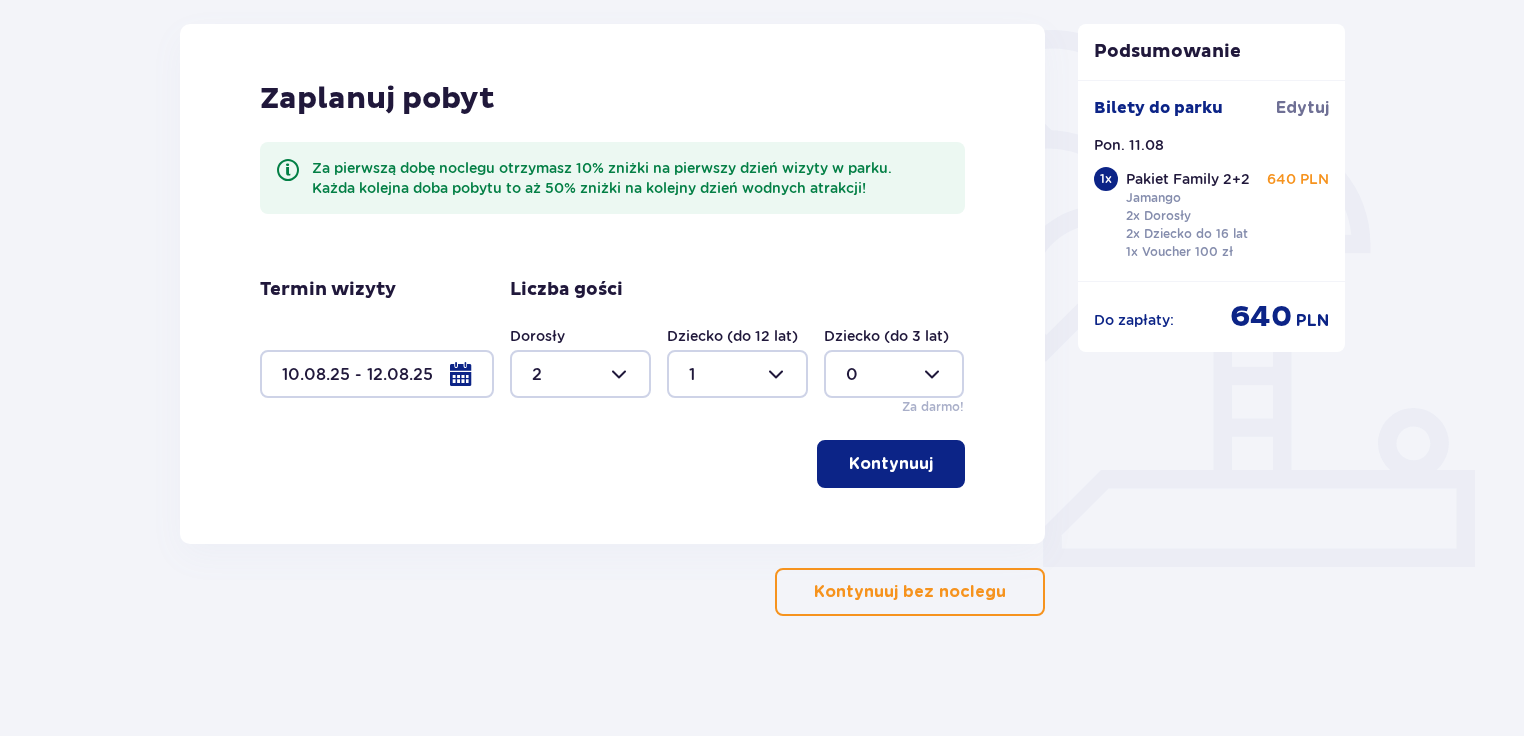 click on "Kontynuuj" at bounding box center (891, 464) 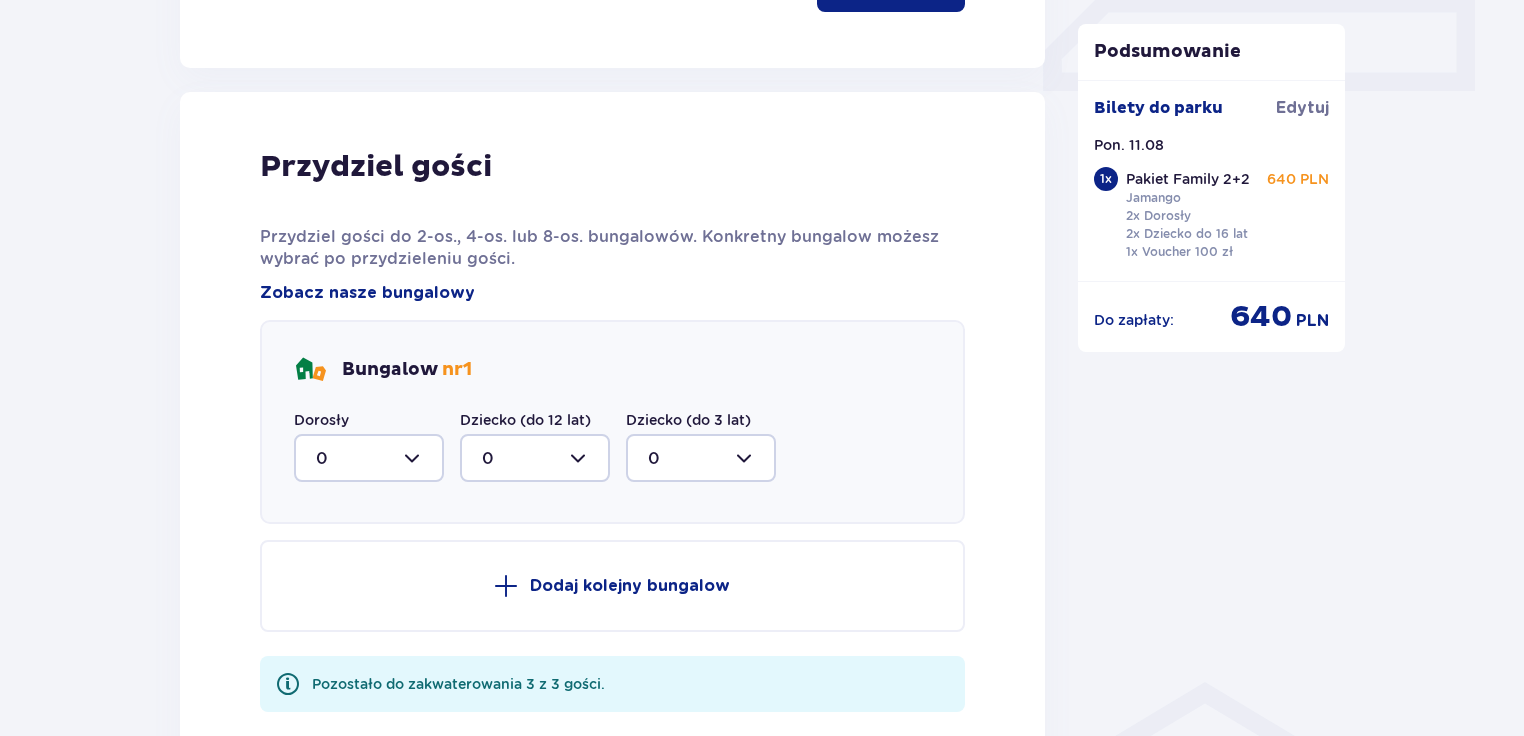 scroll, scrollTop: 1010, scrollLeft: 0, axis: vertical 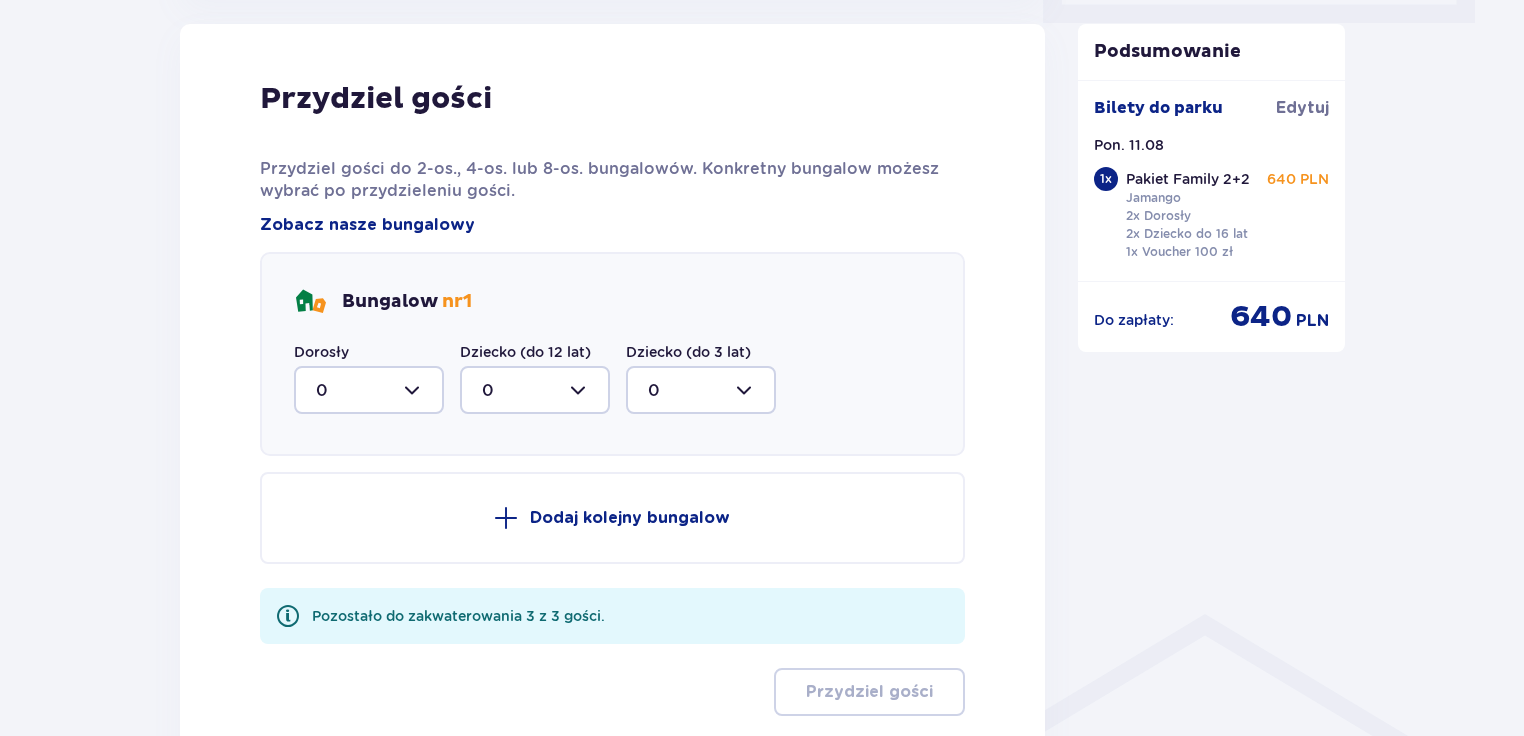 click at bounding box center (369, 390) 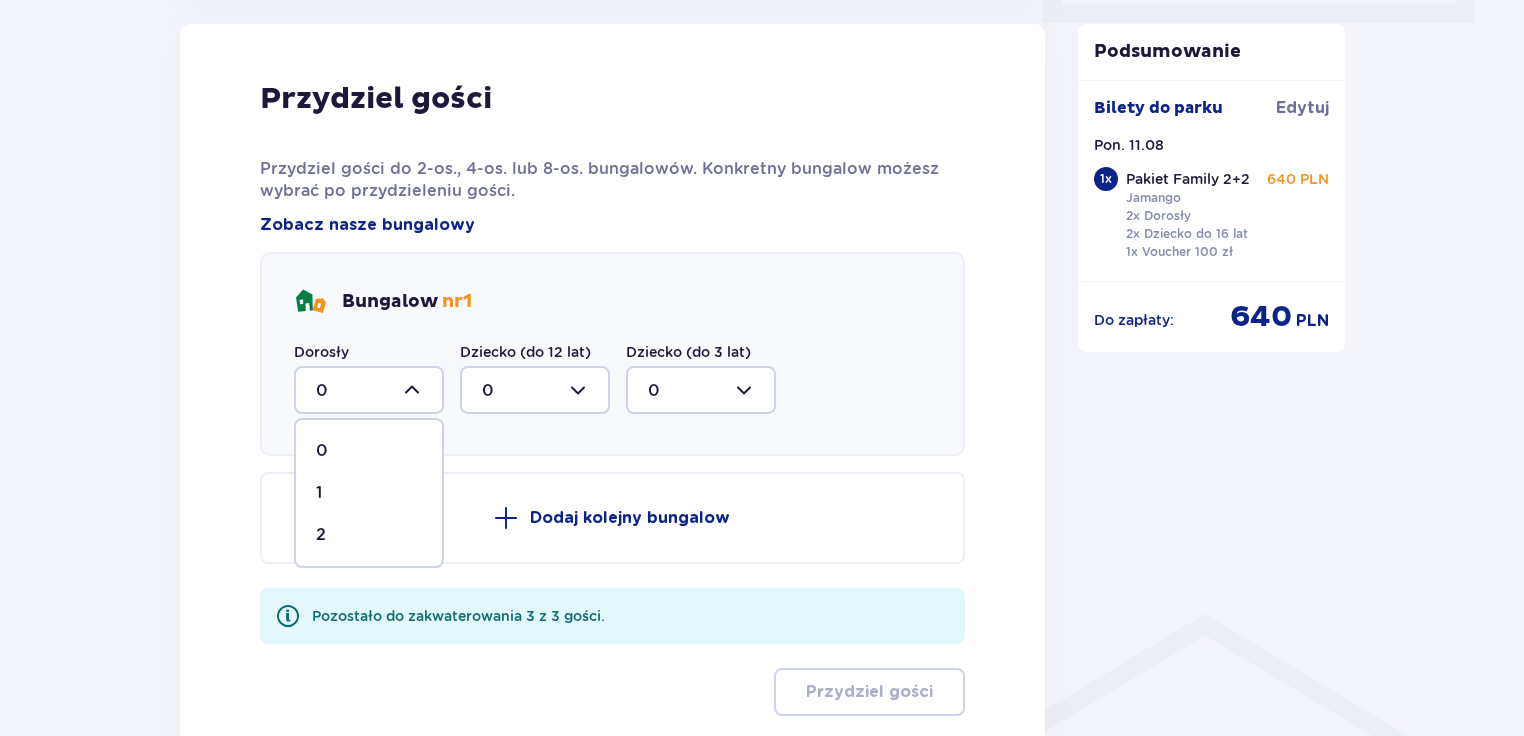 click on "2" at bounding box center [369, 535] 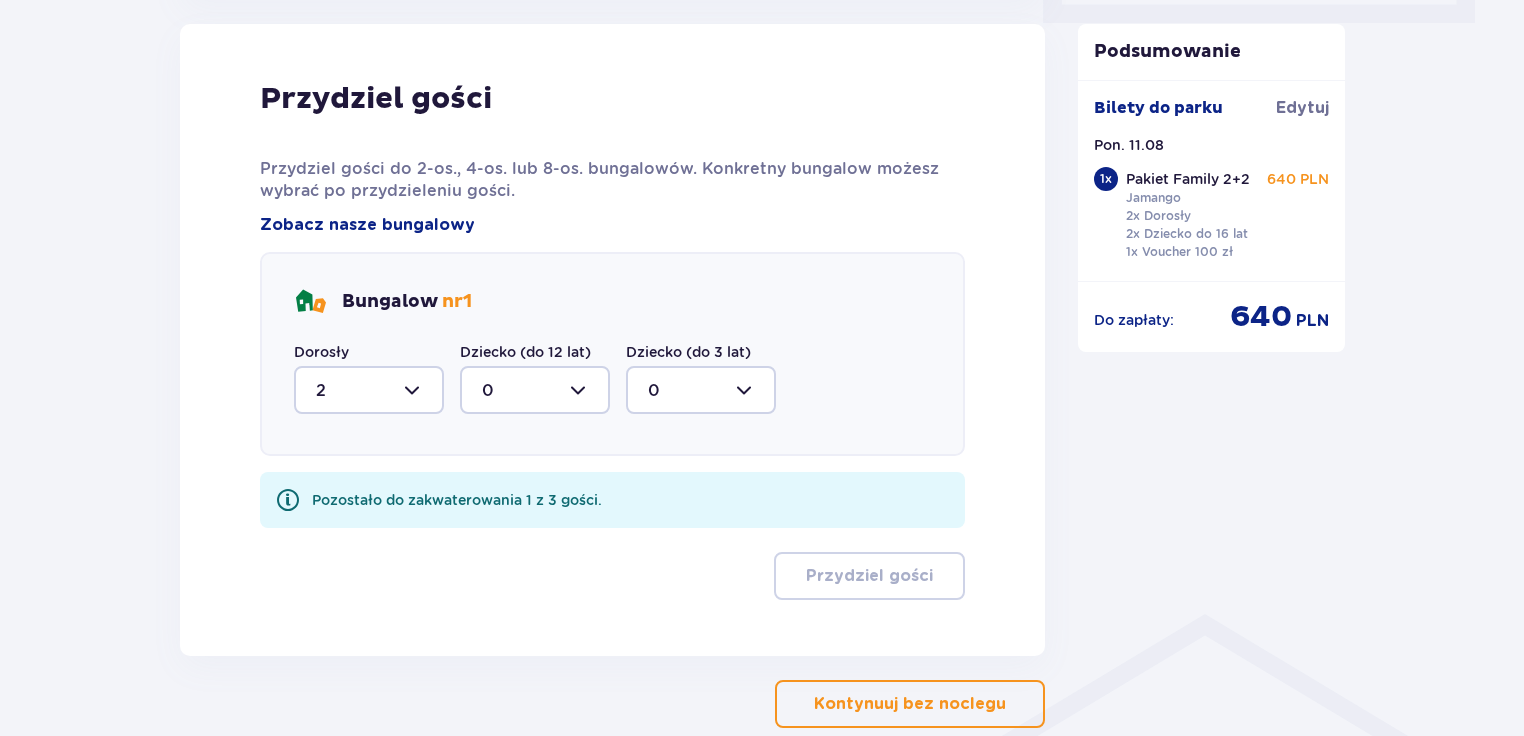 click at bounding box center [535, 390] 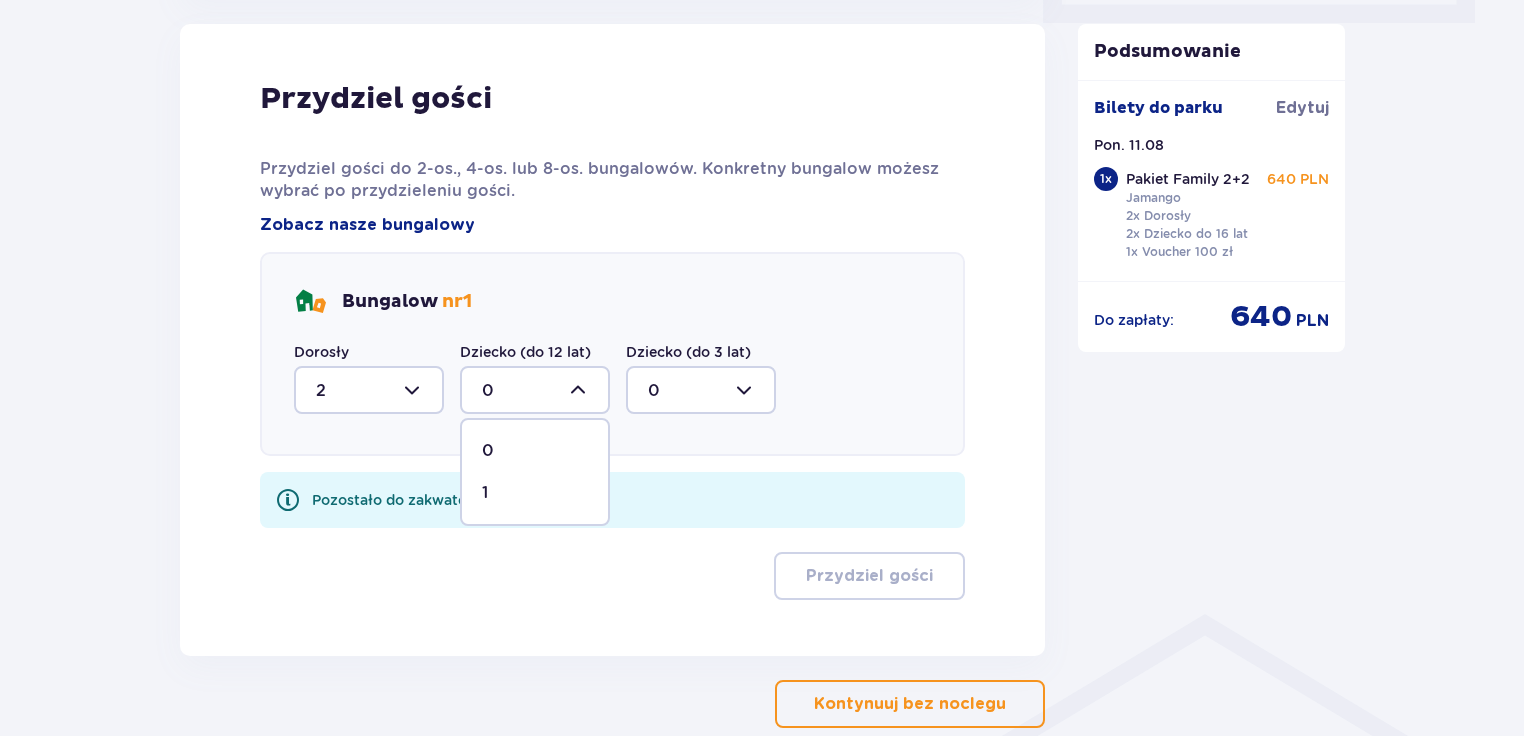 click on "1" at bounding box center (535, 493) 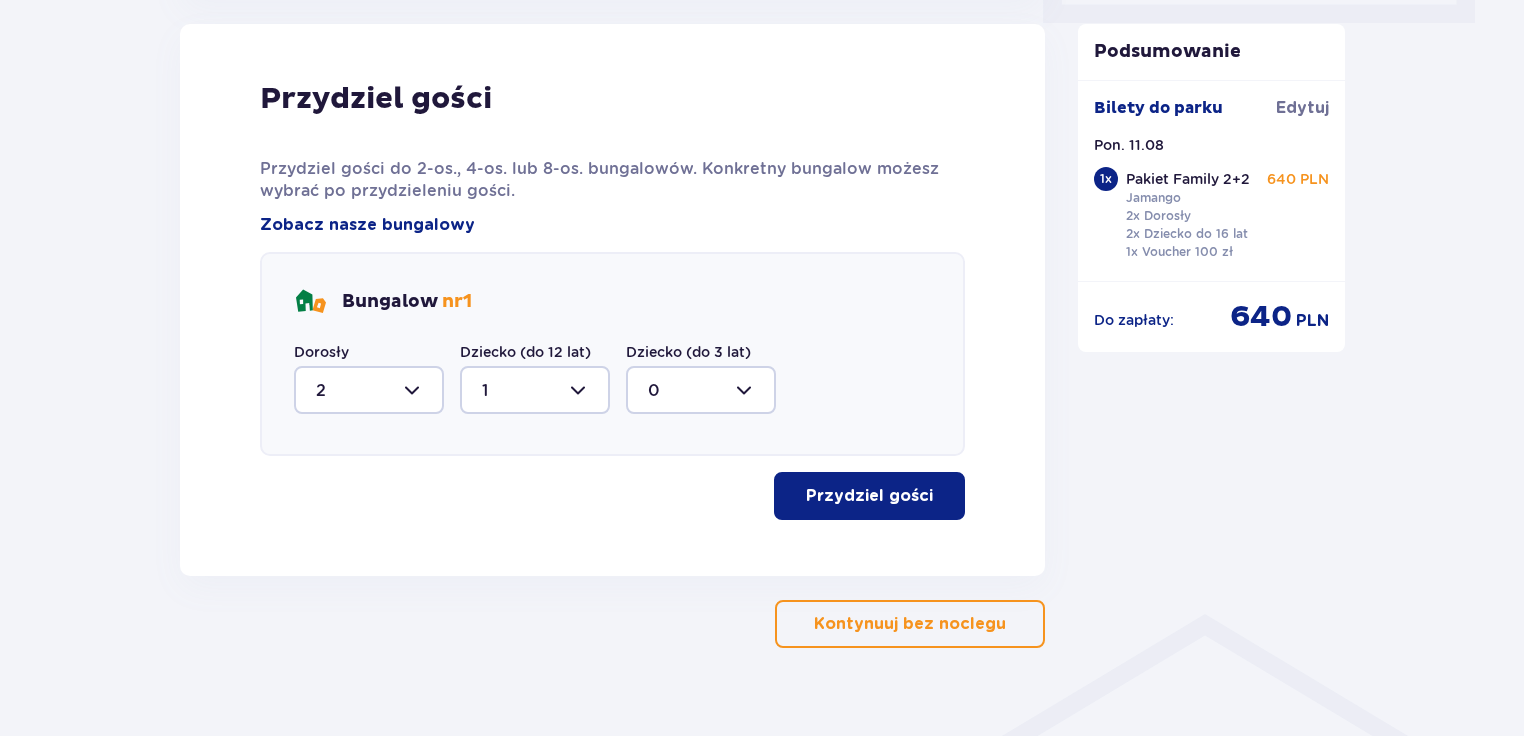 click on "Przydziel gości" at bounding box center [869, 496] 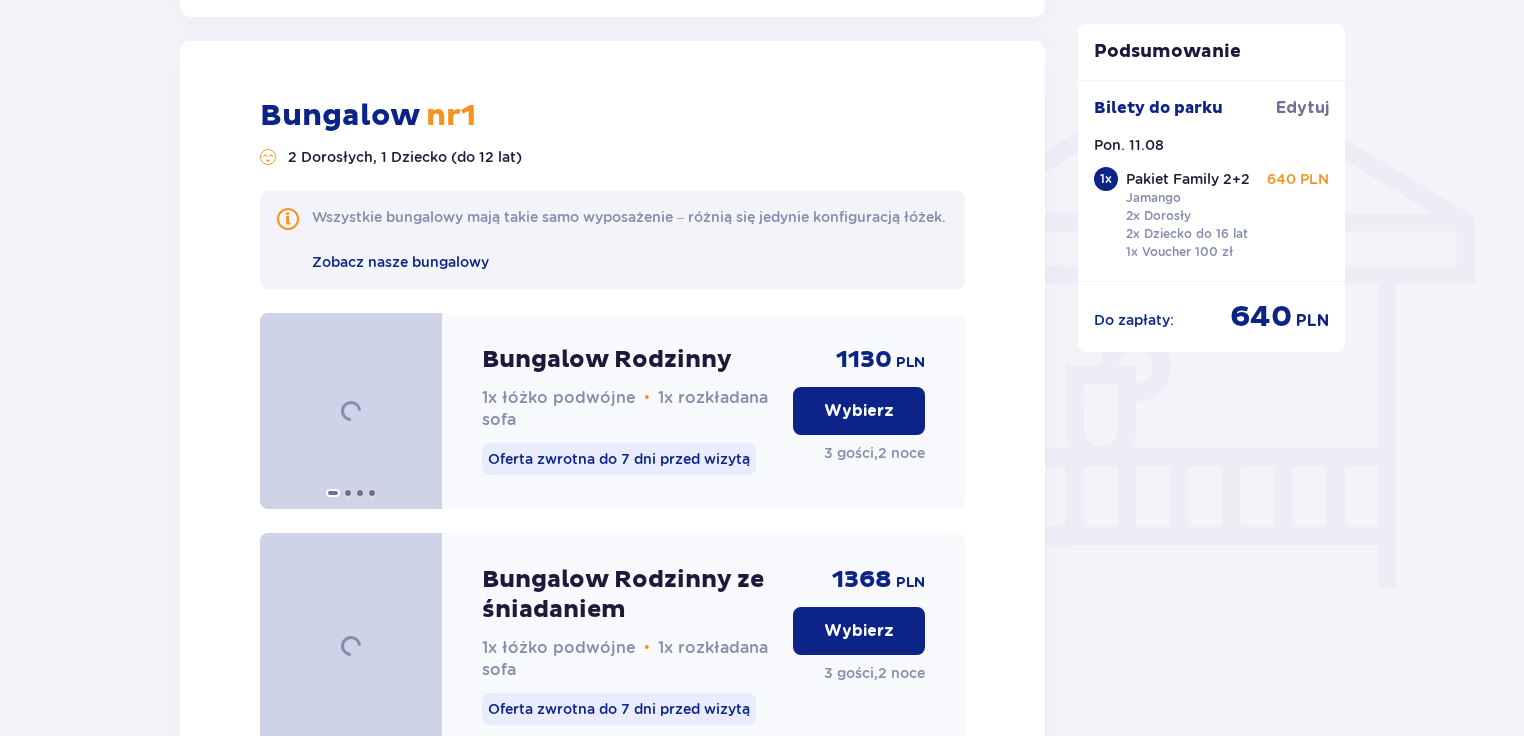 scroll, scrollTop: 1585, scrollLeft: 0, axis: vertical 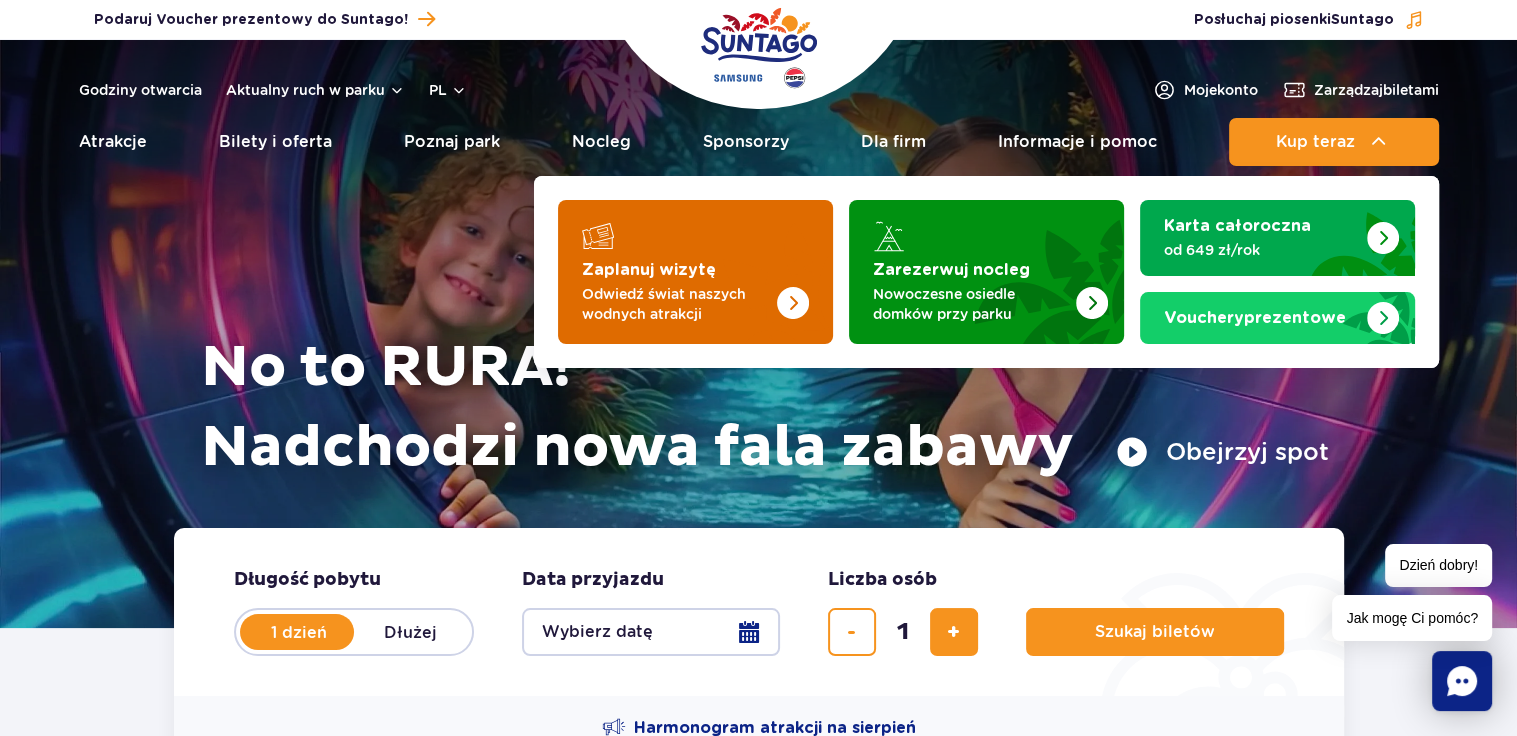 click on "Odwiedź świat naszych wodnych atrakcji" at bounding box center [679, 304] 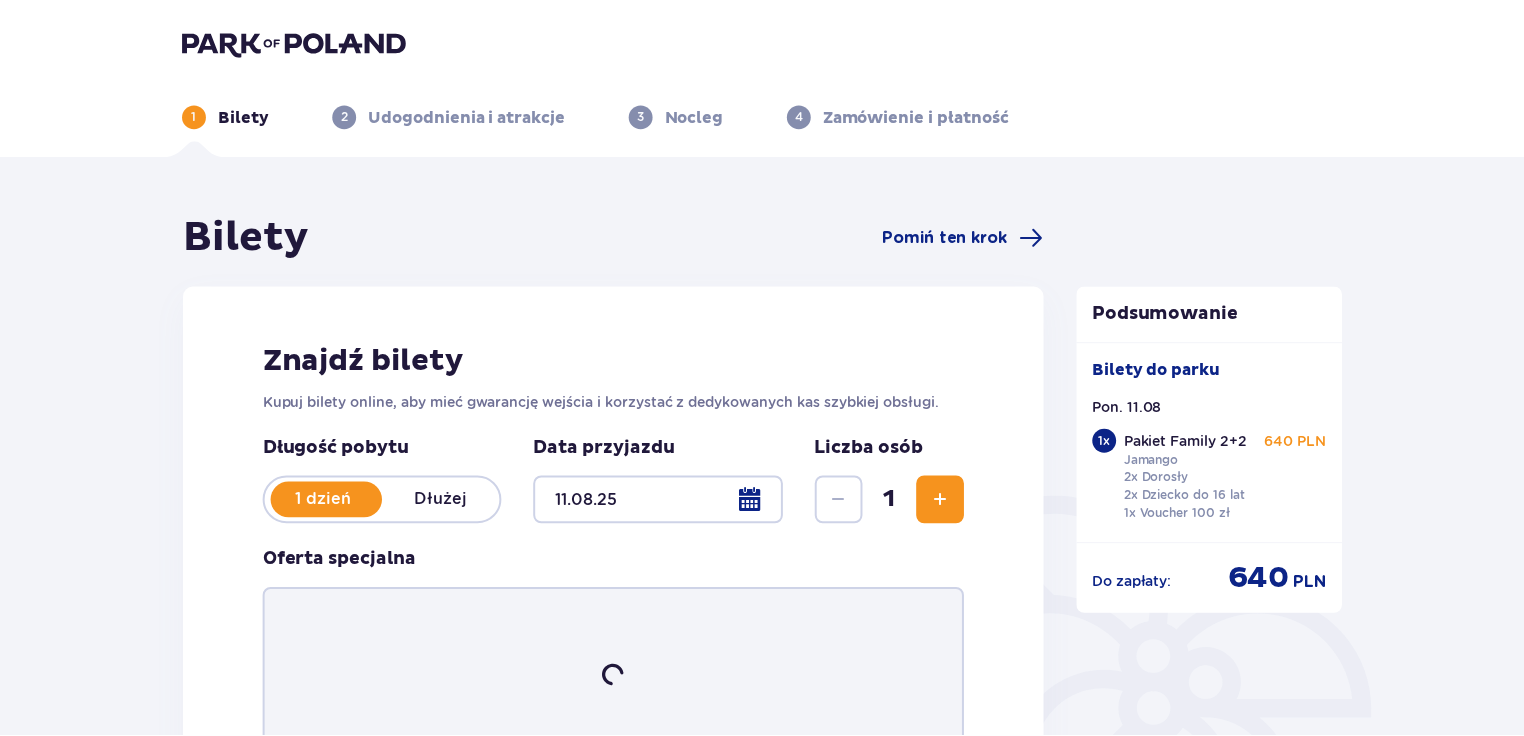 scroll, scrollTop: 0, scrollLeft: 0, axis: both 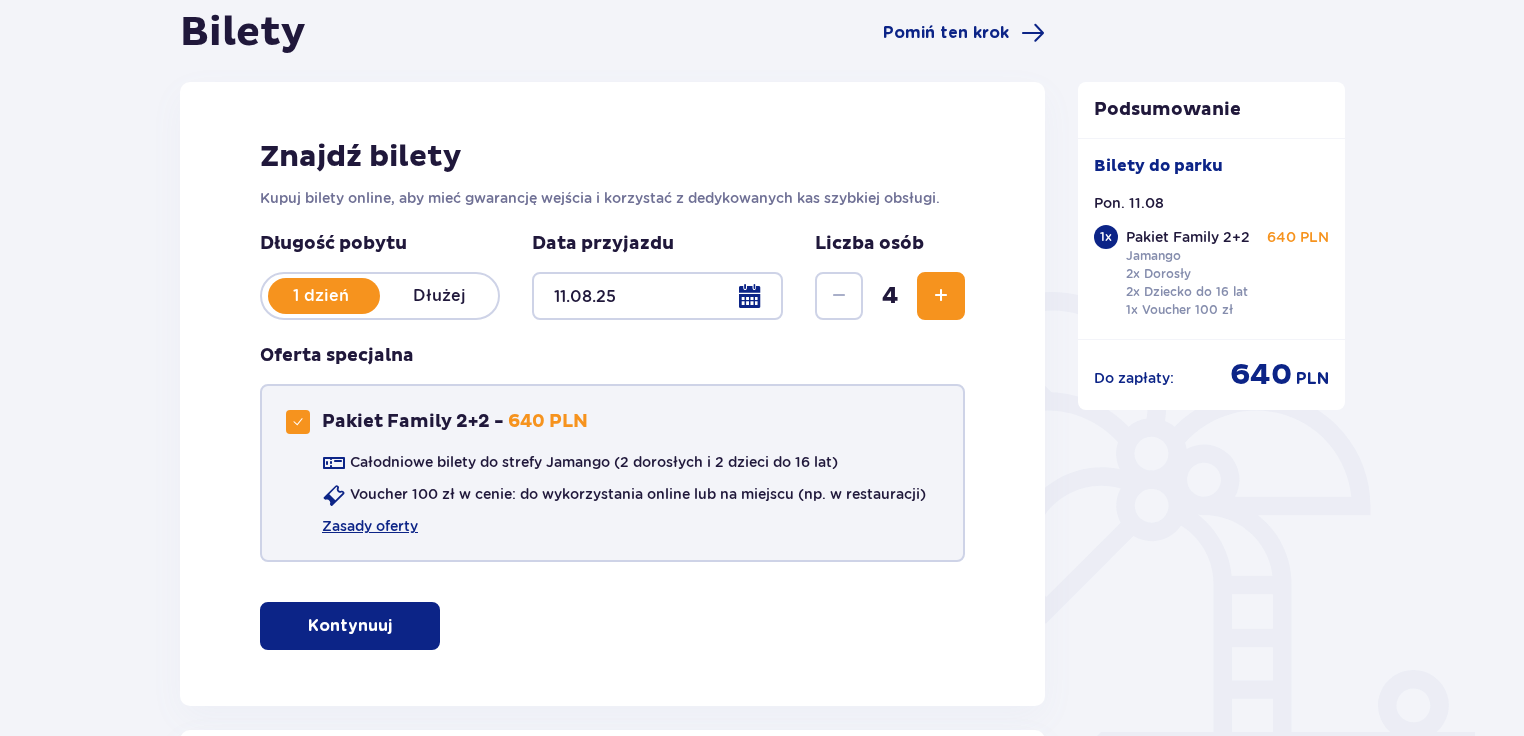 click at bounding box center [298, 422] 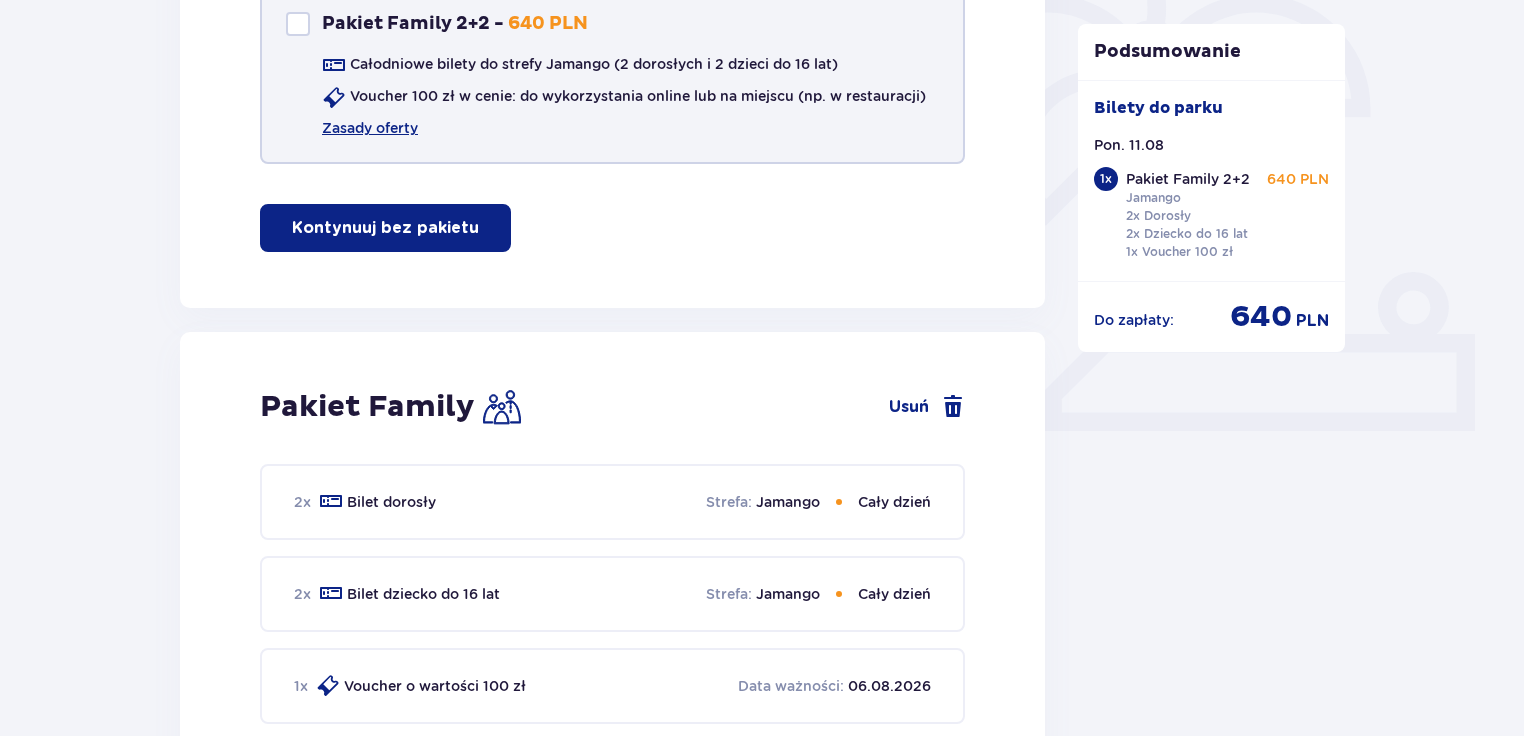 scroll, scrollTop: 604, scrollLeft: 0, axis: vertical 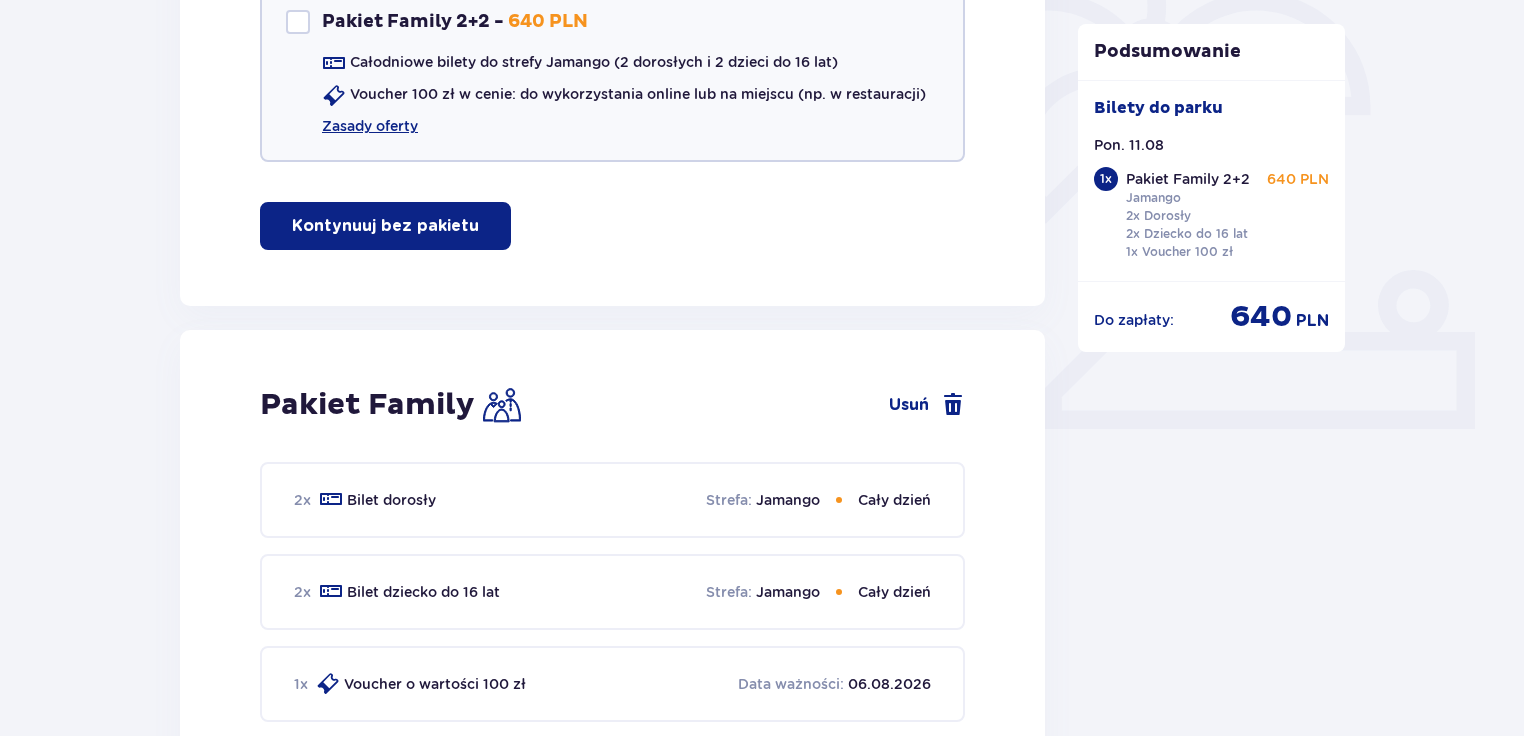 click on "Kontynuuj bez pakietu" at bounding box center [385, 226] 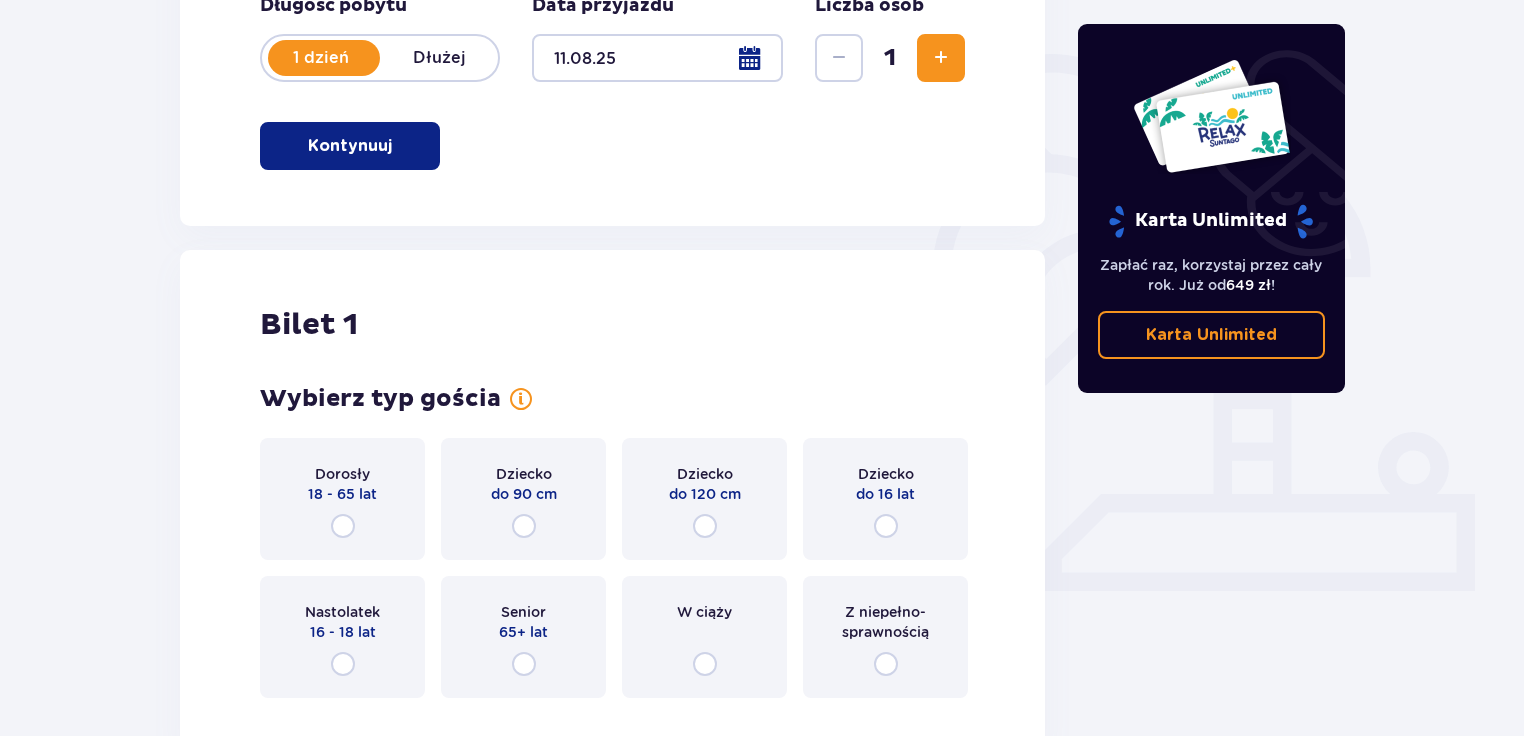 scroll, scrollTop: 604, scrollLeft: 0, axis: vertical 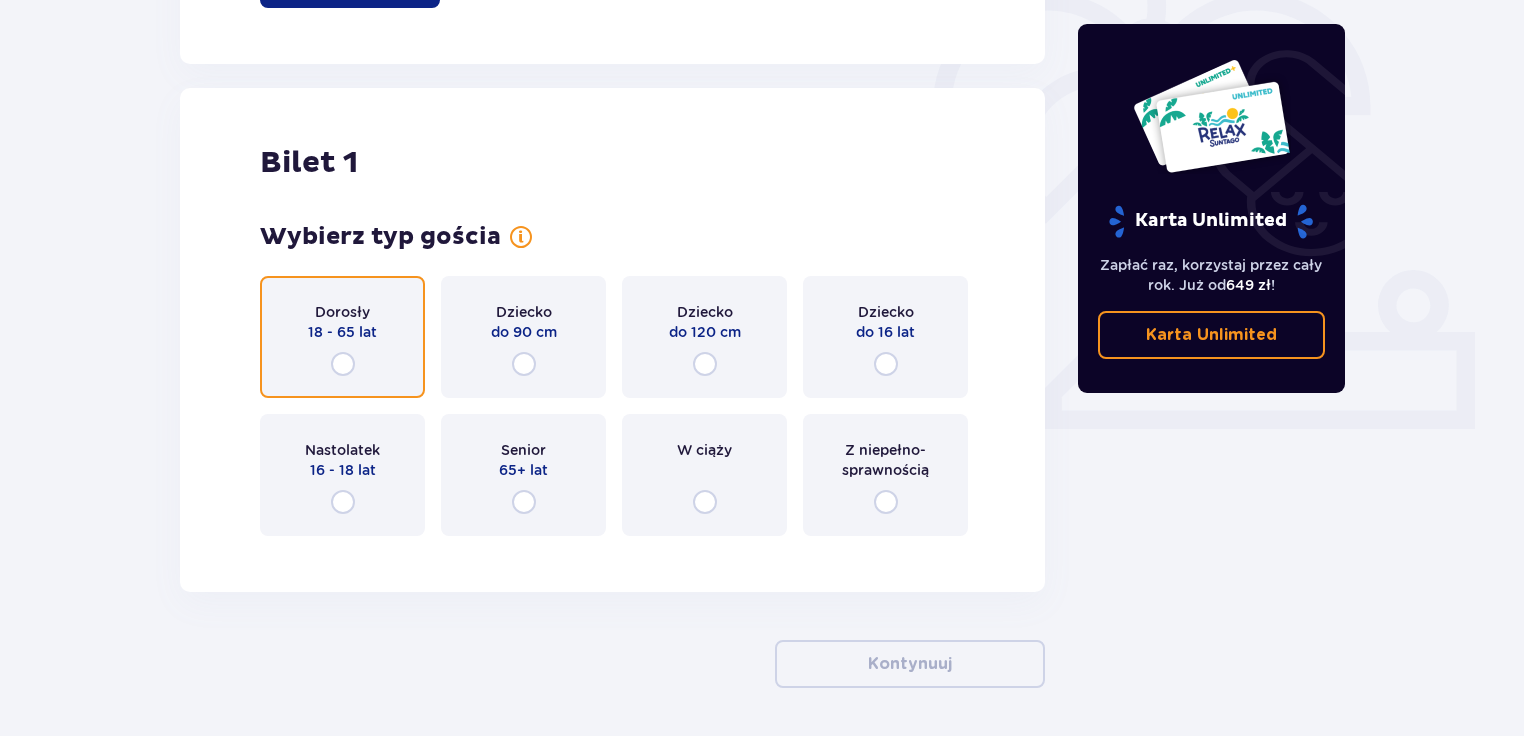 click at bounding box center [343, 364] 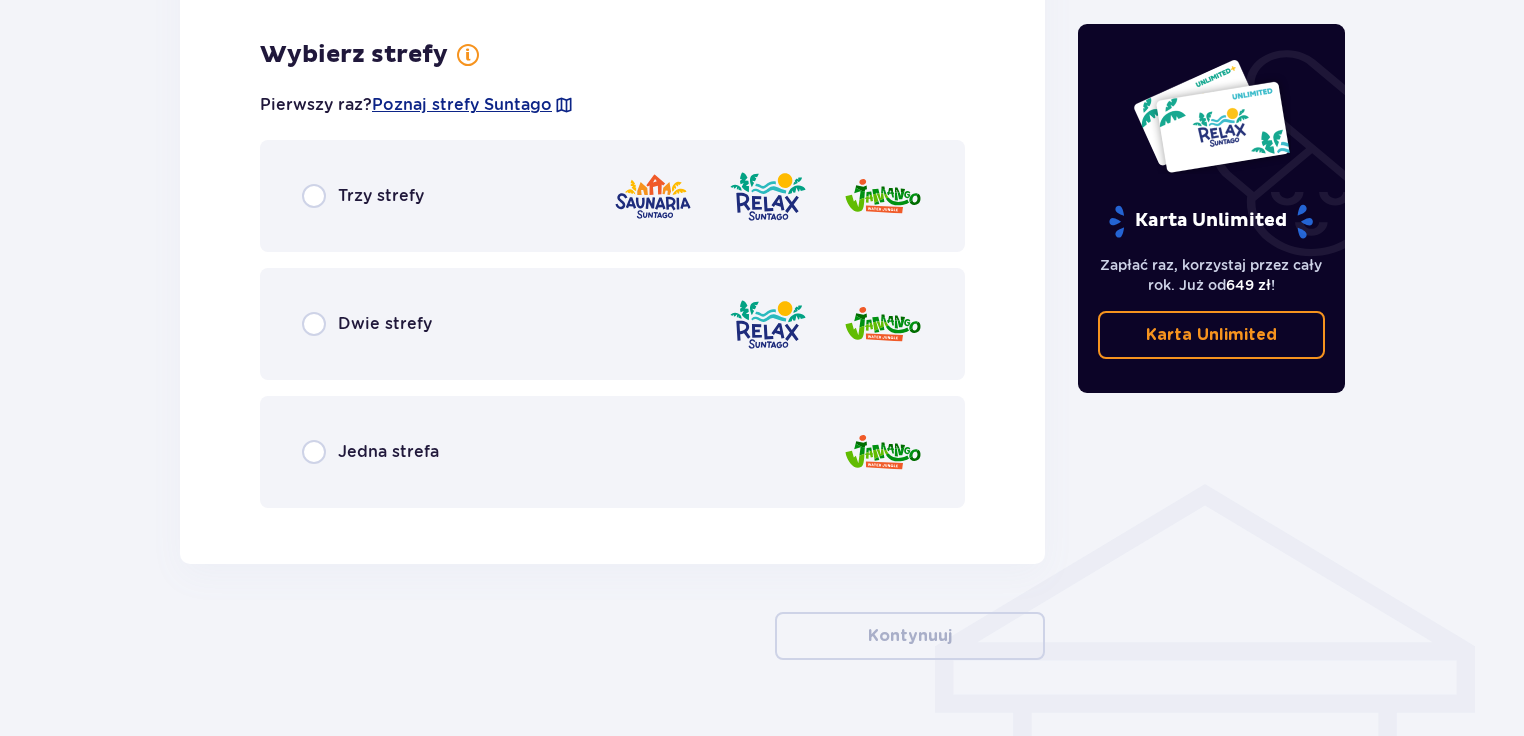 scroll, scrollTop: 1156, scrollLeft: 0, axis: vertical 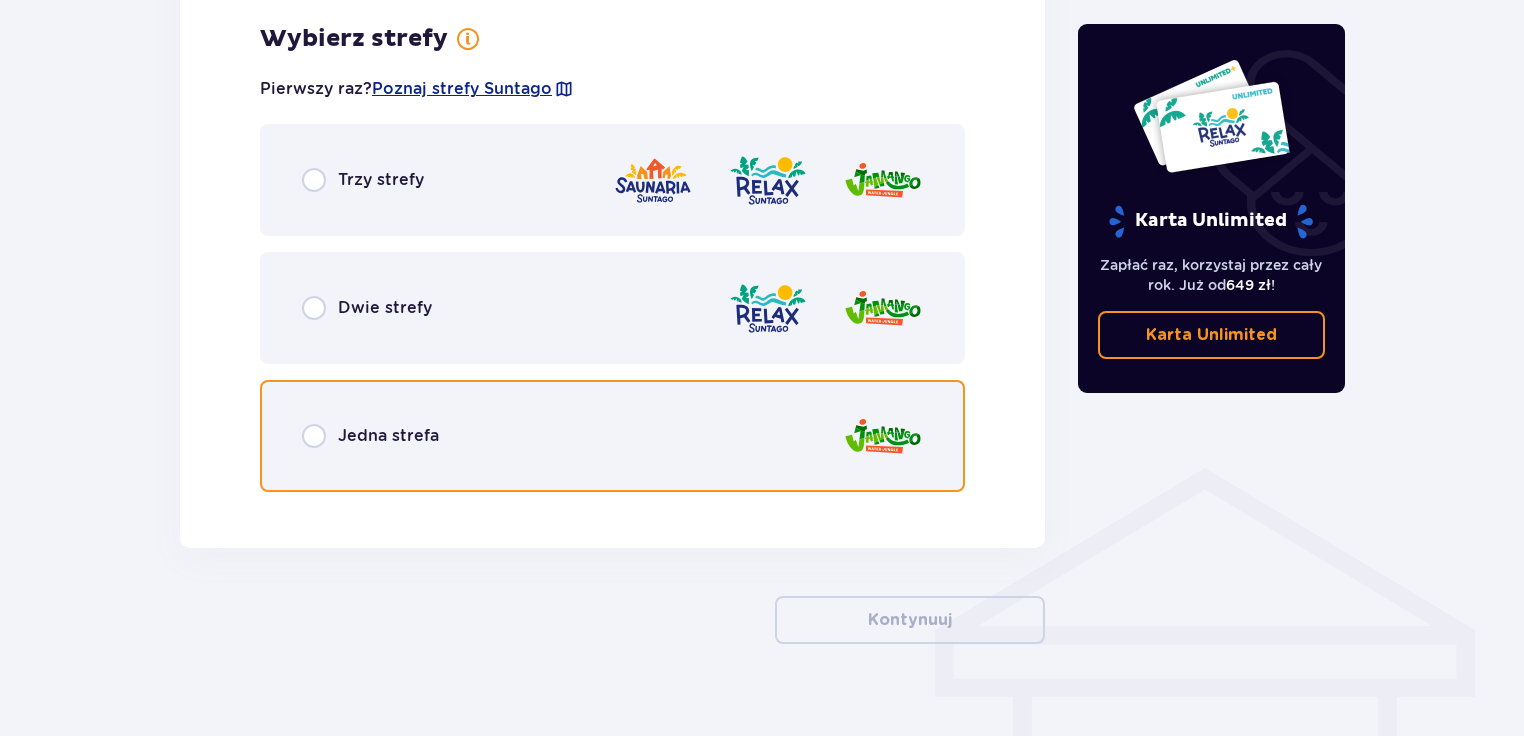 click at bounding box center (314, 436) 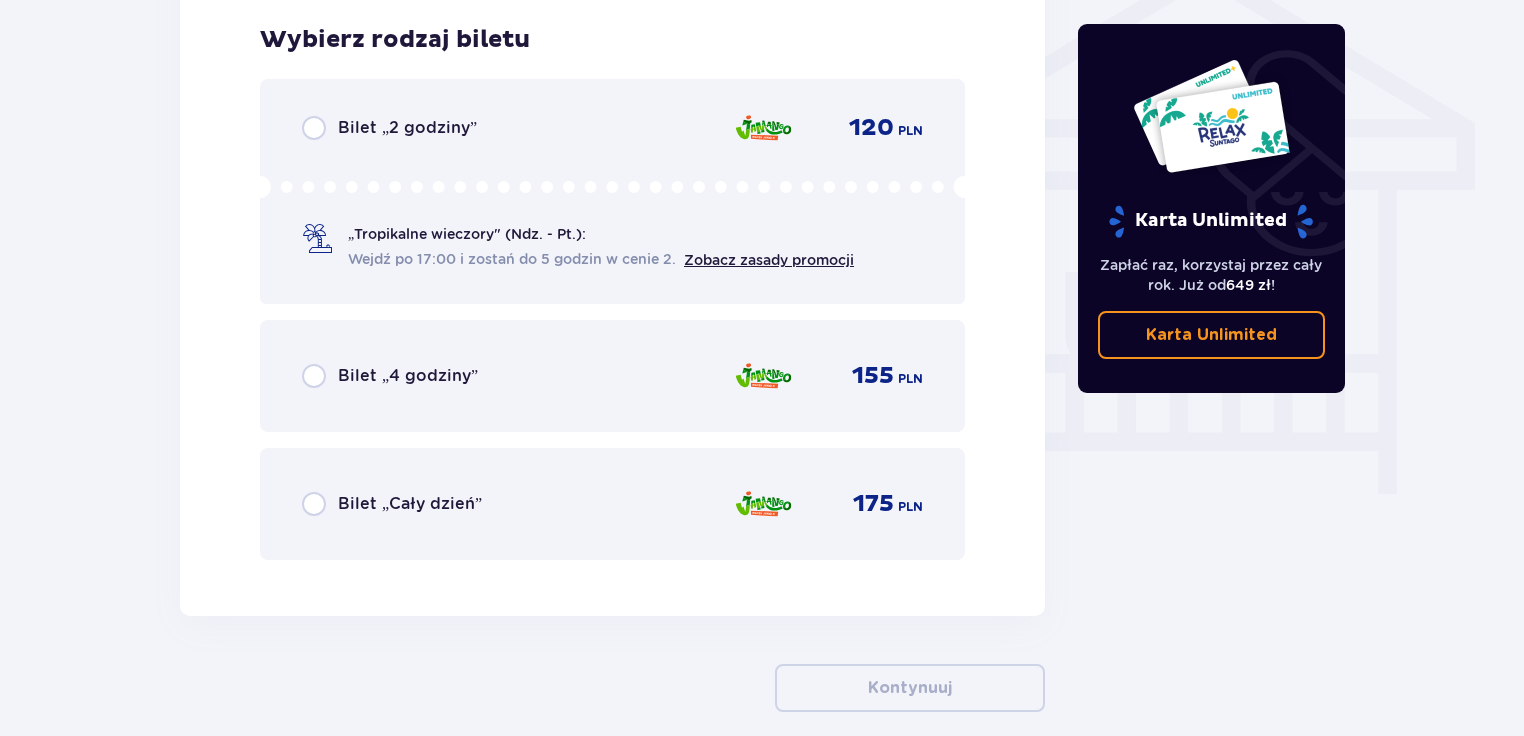 scroll, scrollTop: 1664, scrollLeft: 0, axis: vertical 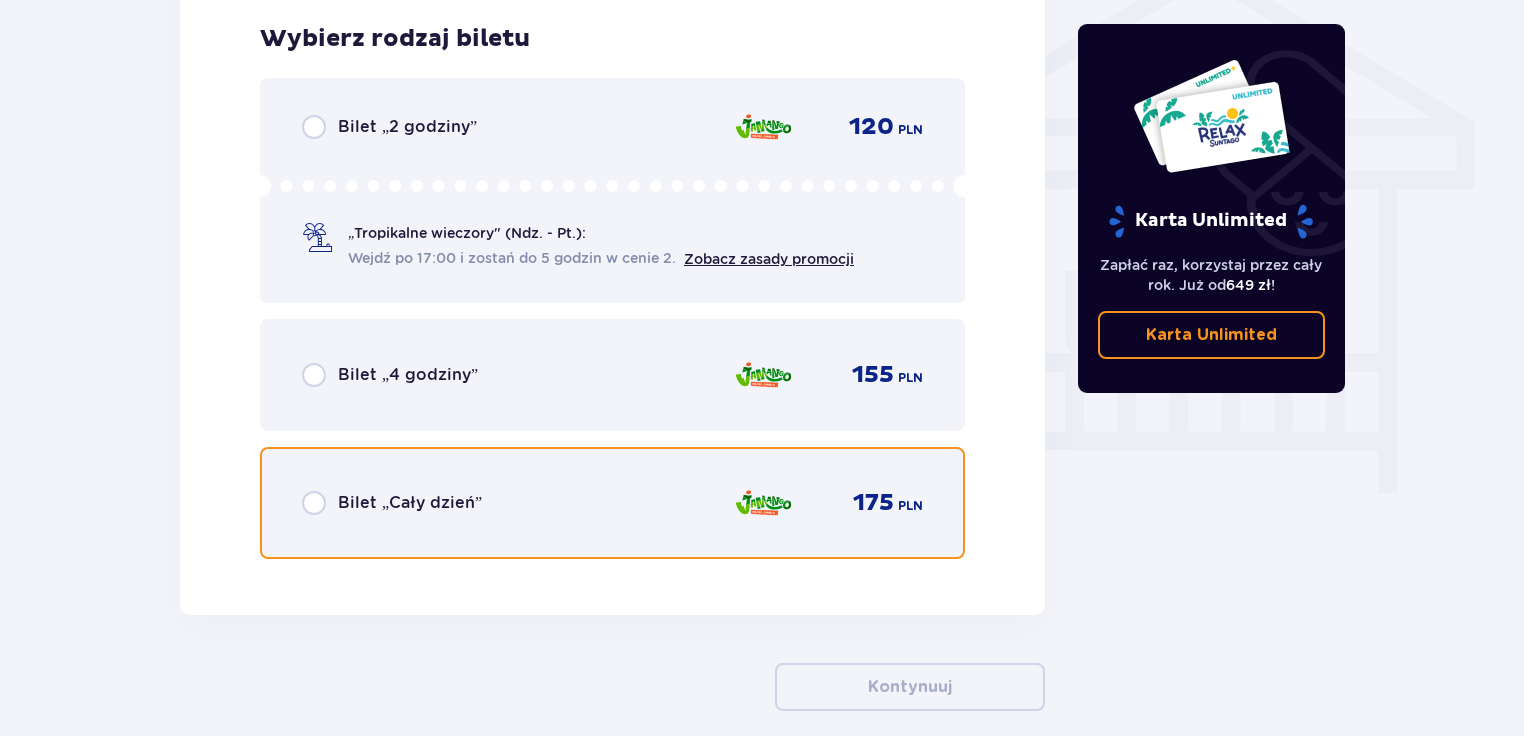 click at bounding box center (314, 503) 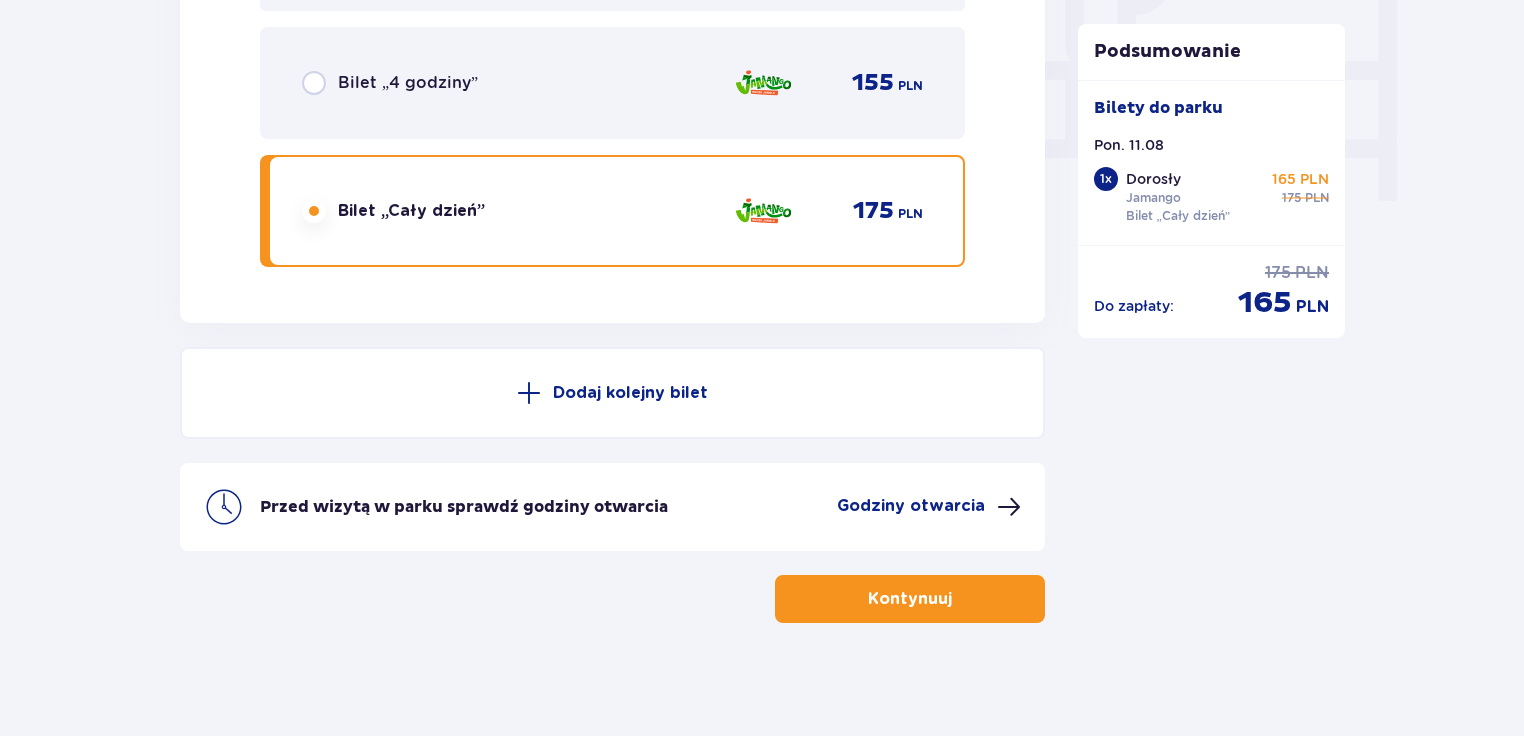 scroll, scrollTop: 1961, scrollLeft: 0, axis: vertical 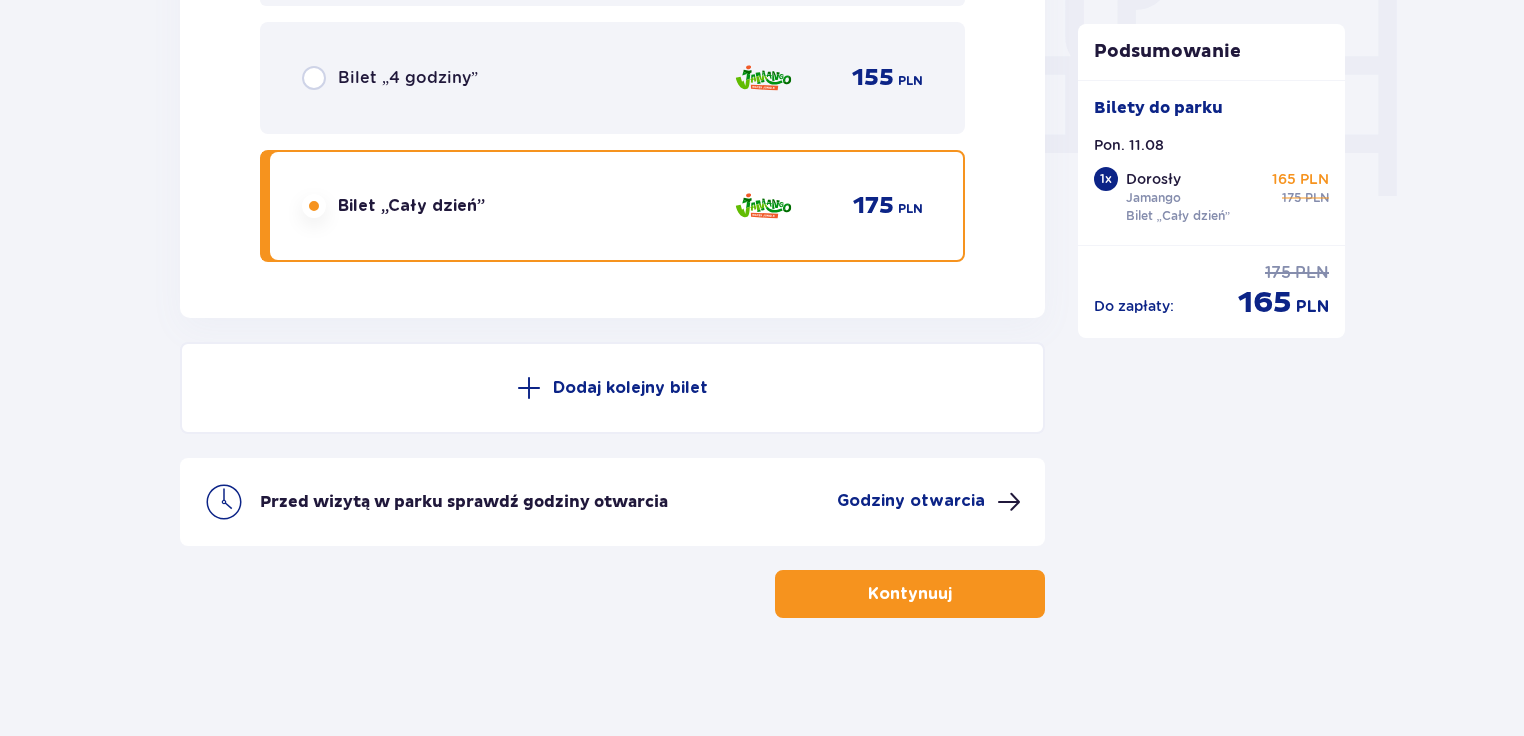 click on "Dodaj kolejny bilet" at bounding box center (630, 388) 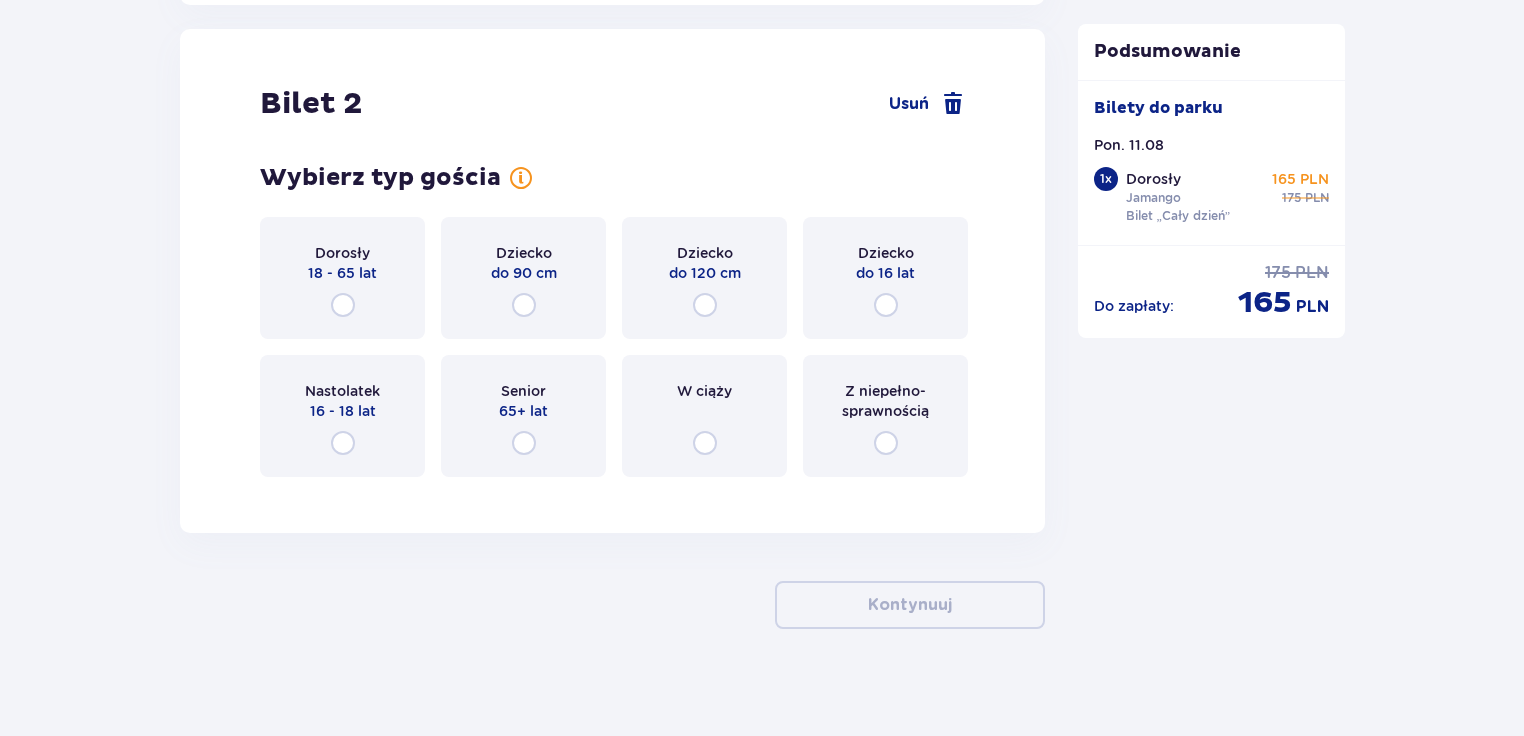 scroll, scrollTop: 2278, scrollLeft: 0, axis: vertical 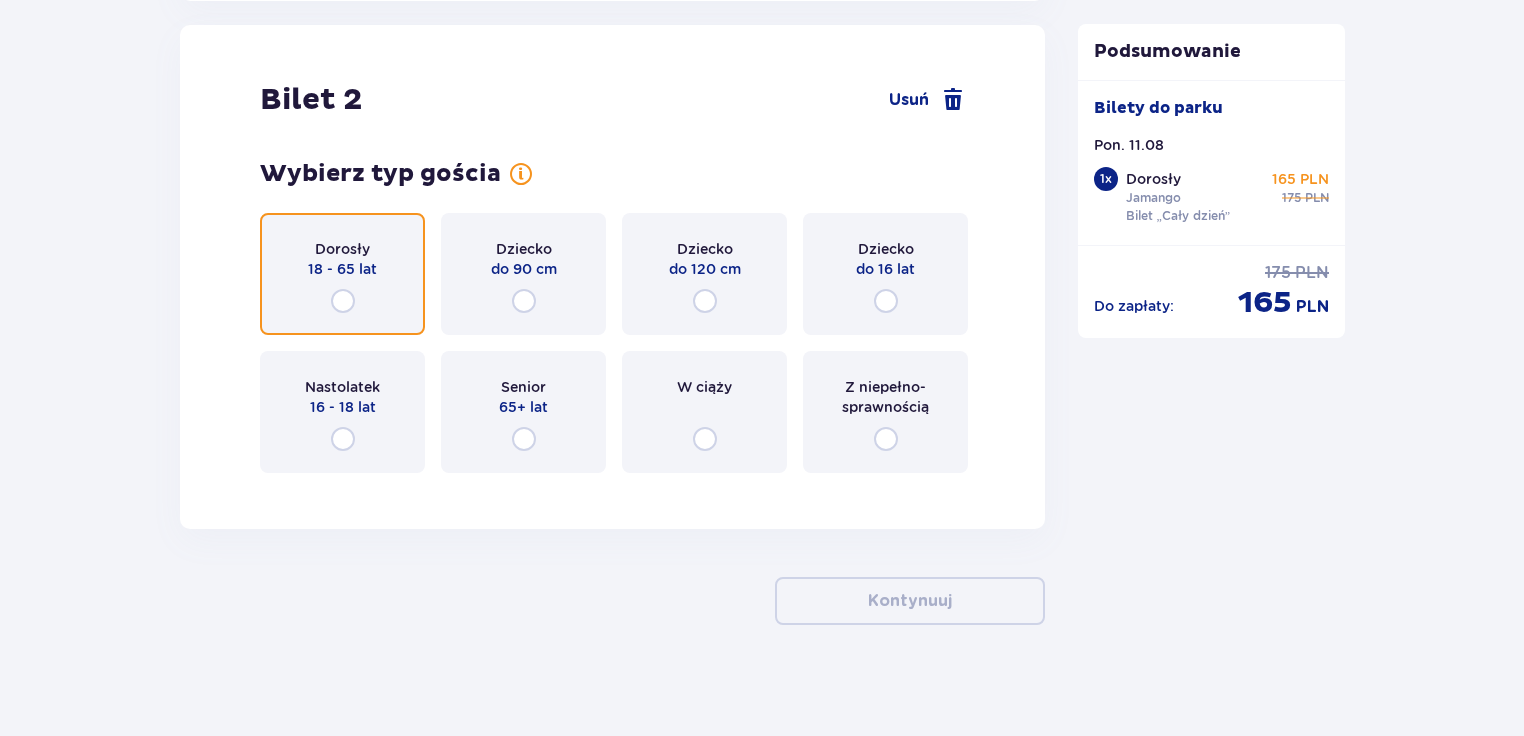 click at bounding box center (343, 301) 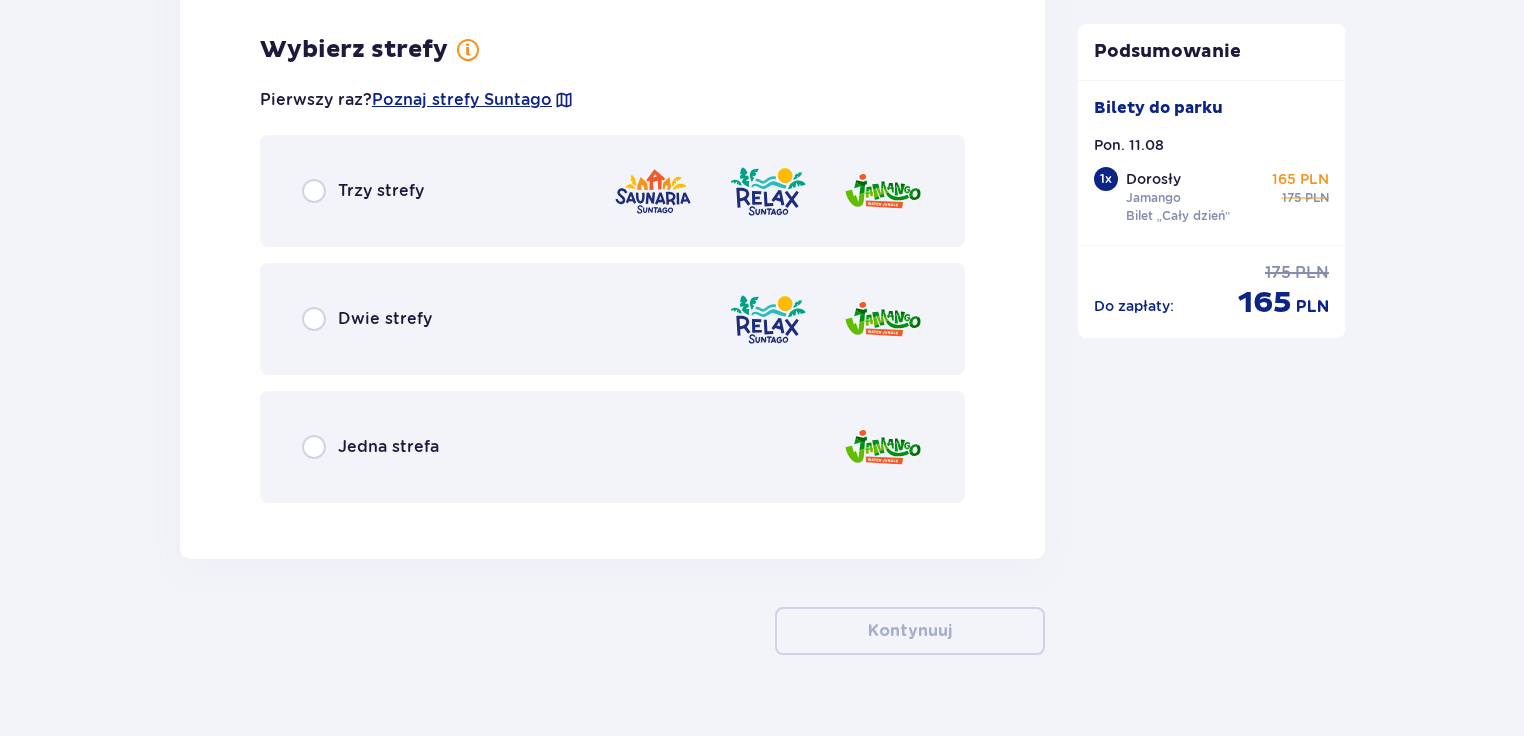 scroll, scrollTop: 2766, scrollLeft: 0, axis: vertical 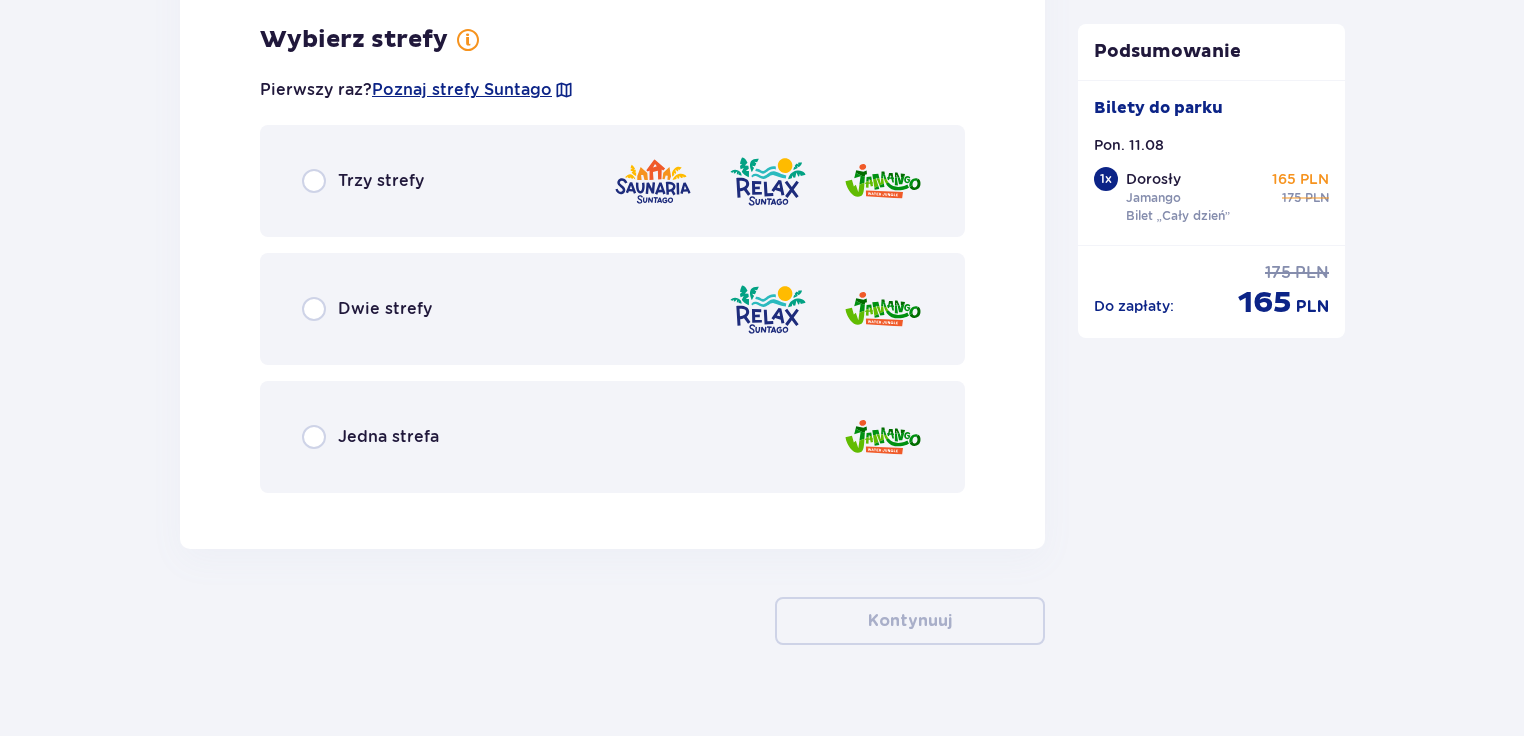 click on "Jedna strefa" at bounding box center (370, 437) 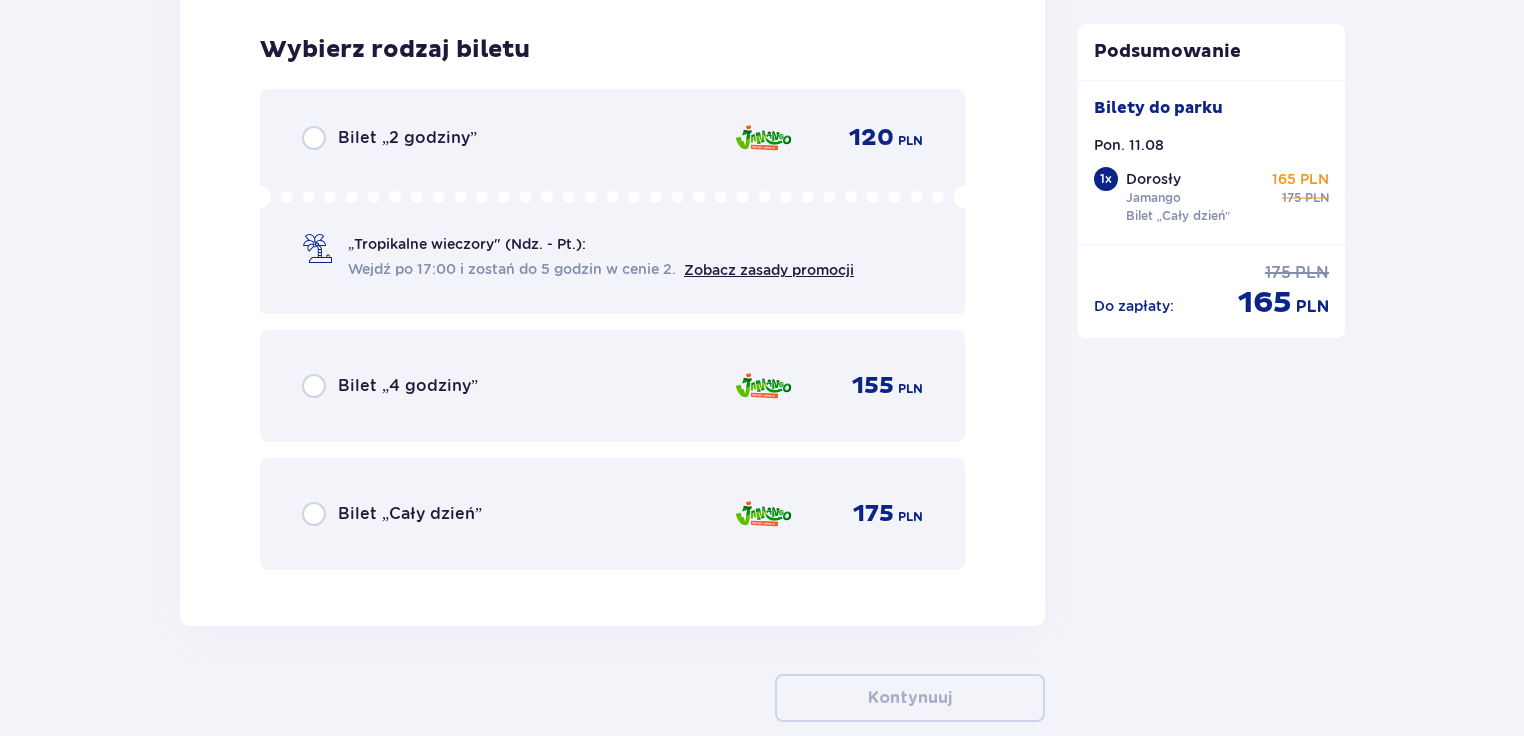 scroll, scrollTop: 3274, scrollLeft: 0, axis: vertical 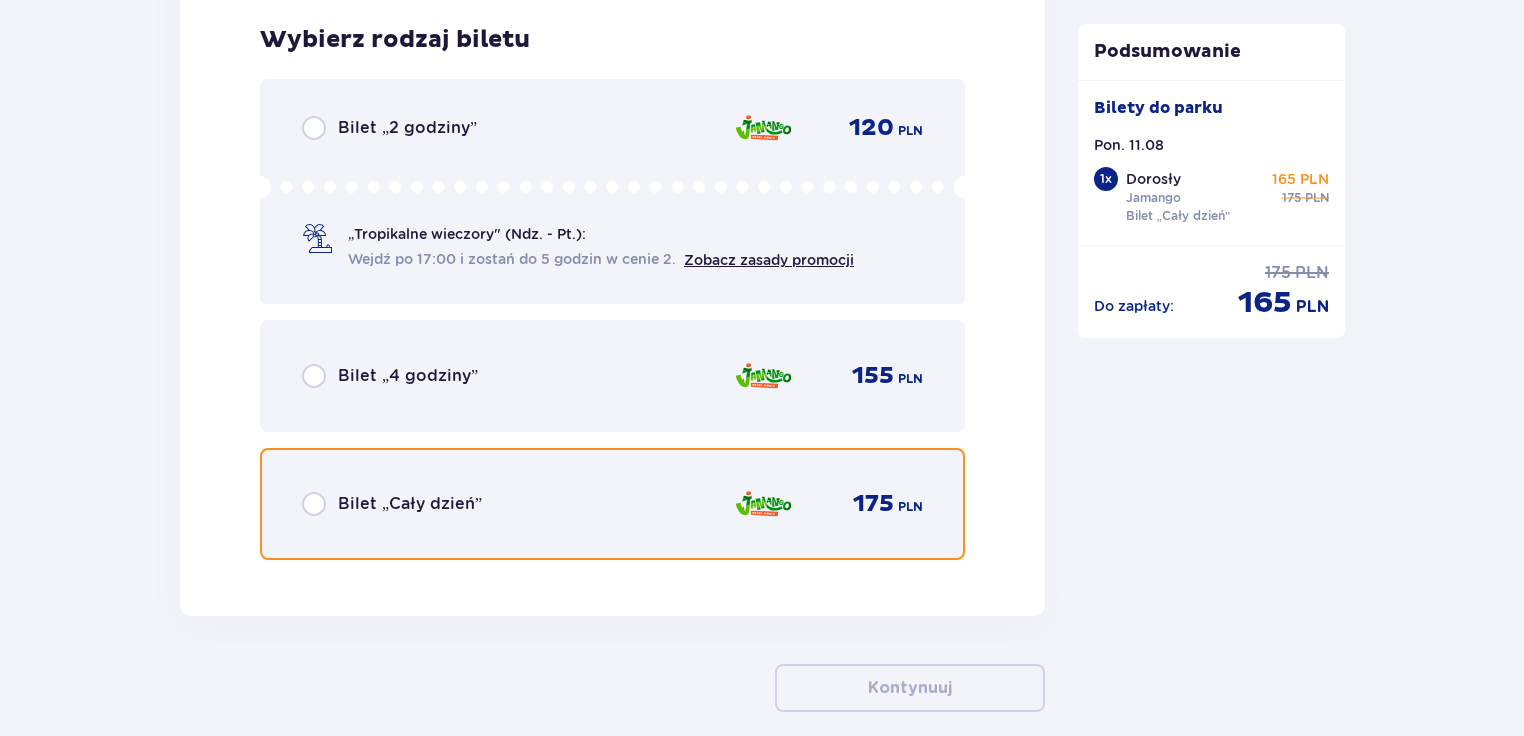 click at bounding box center [314, 504] 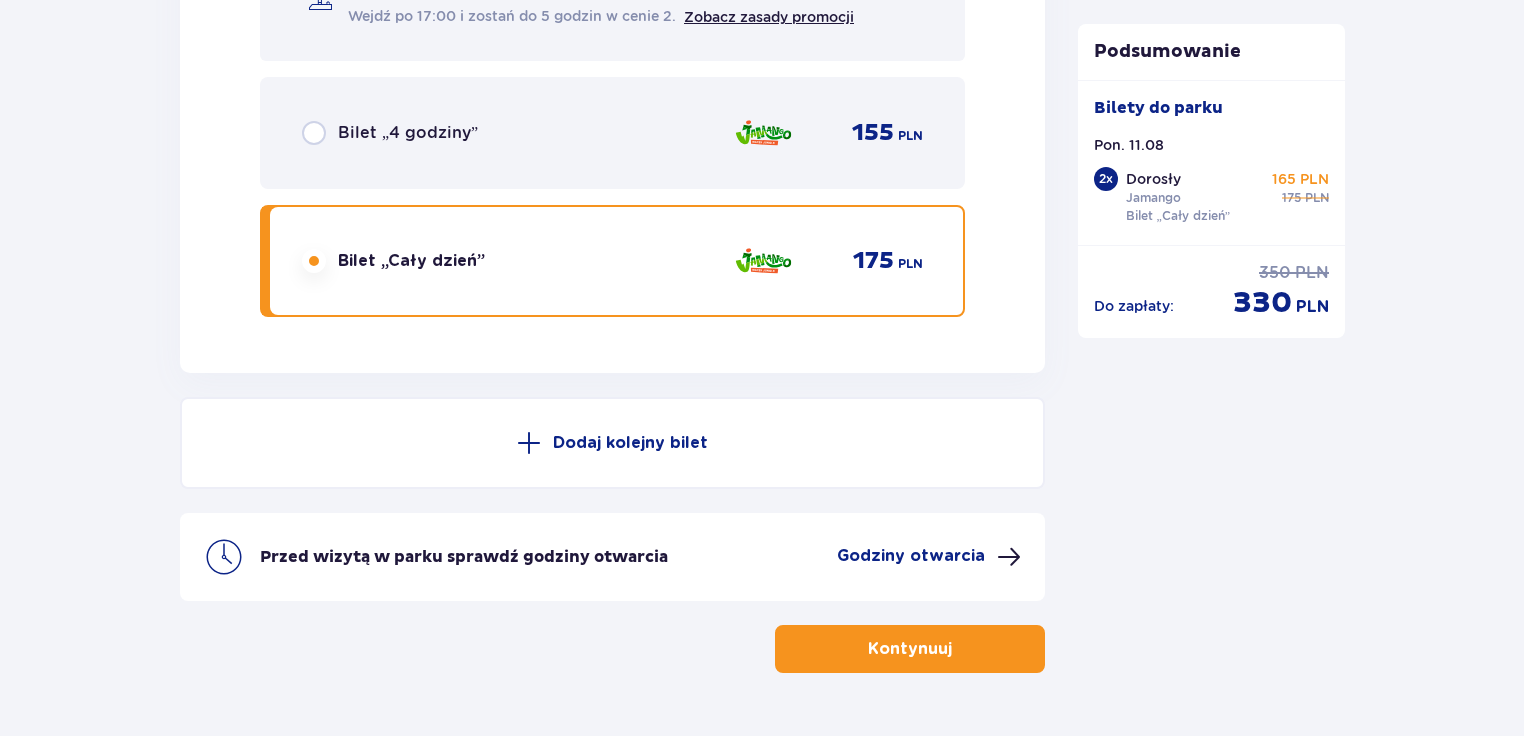 scroll, scrollTop: 3572, scrollLeft: 0, axis: vertical 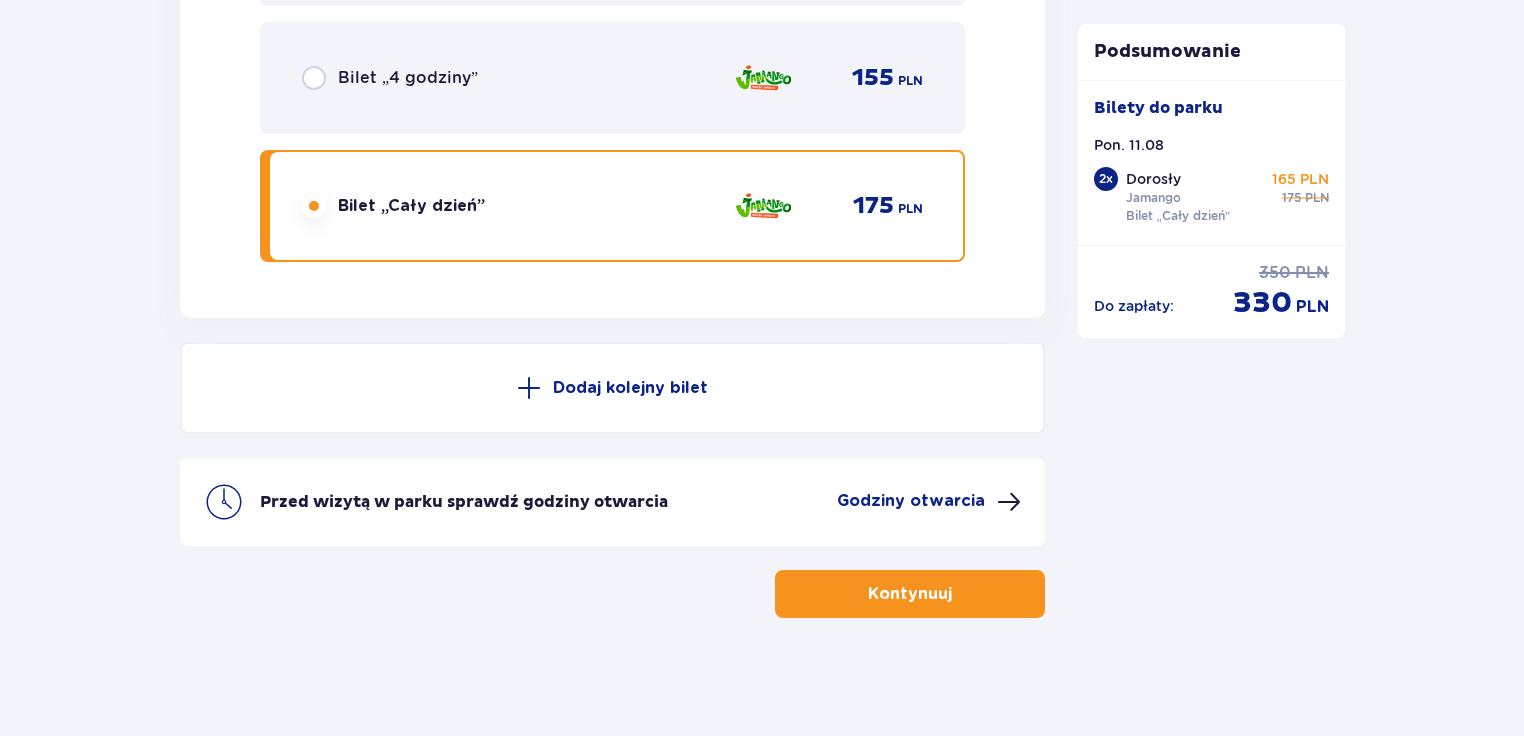click on "Dodaj kolejny bilet" at bounding box center (630, 388) 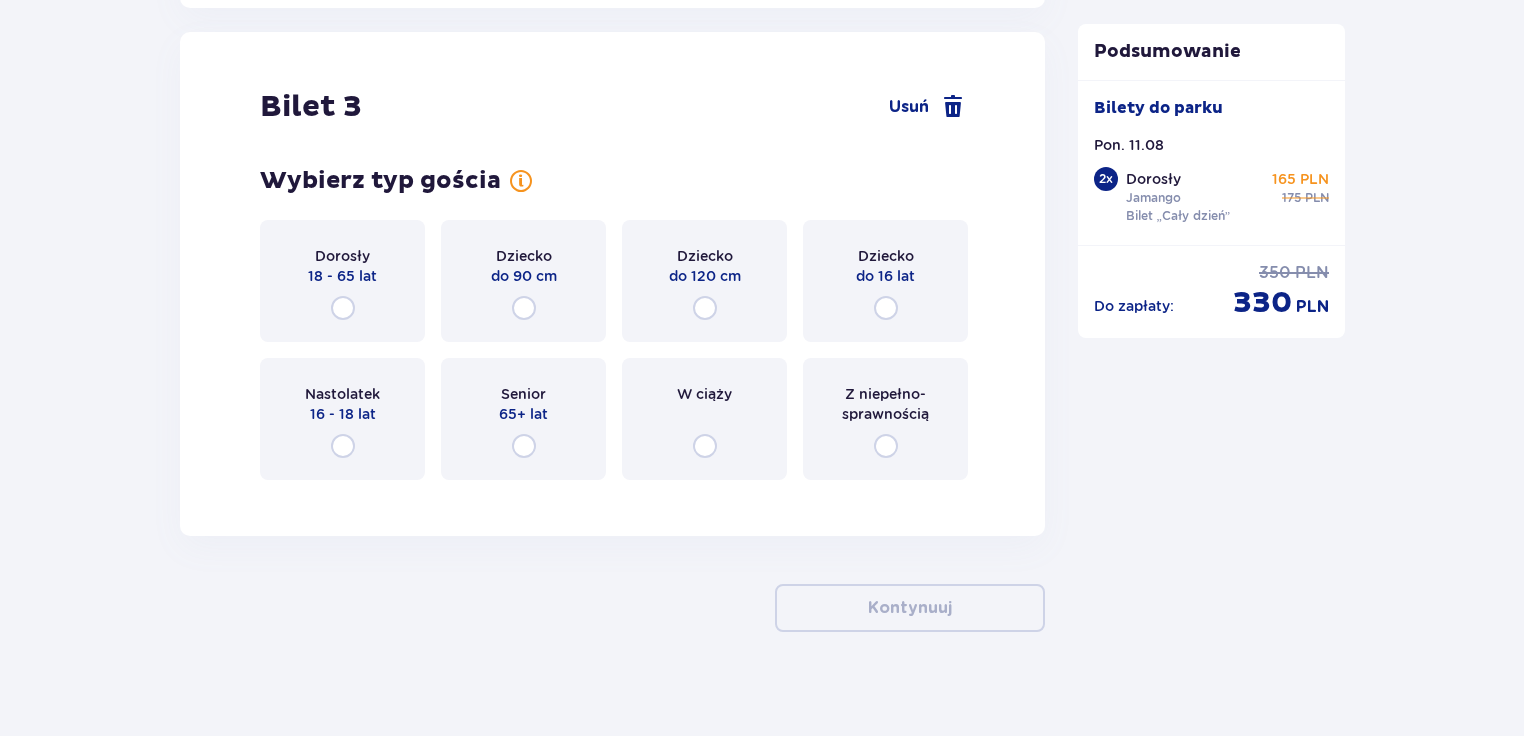 scroll, scrollTop: 4129, scrollLeft: 0, axis: vertical 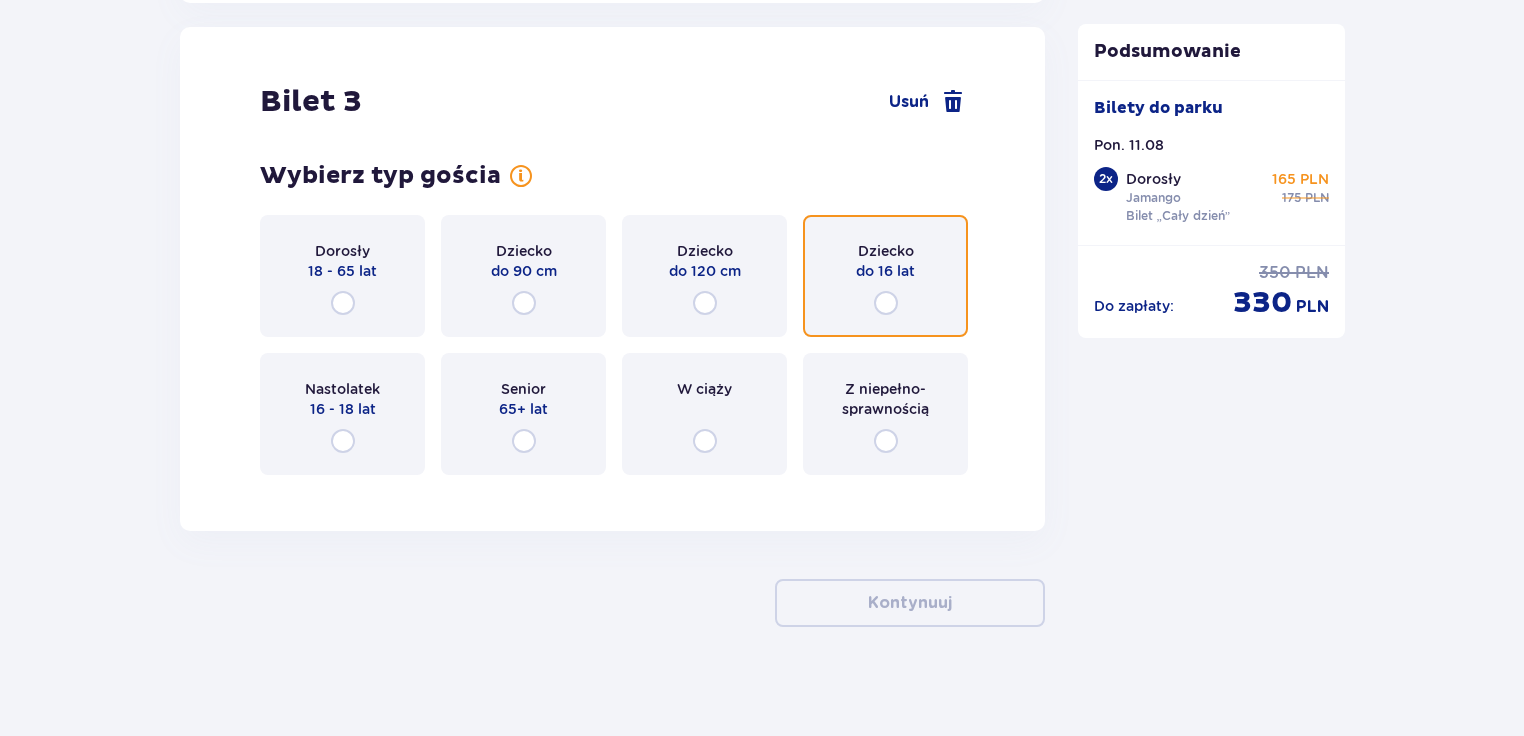 click at bounding box center (886, 303) 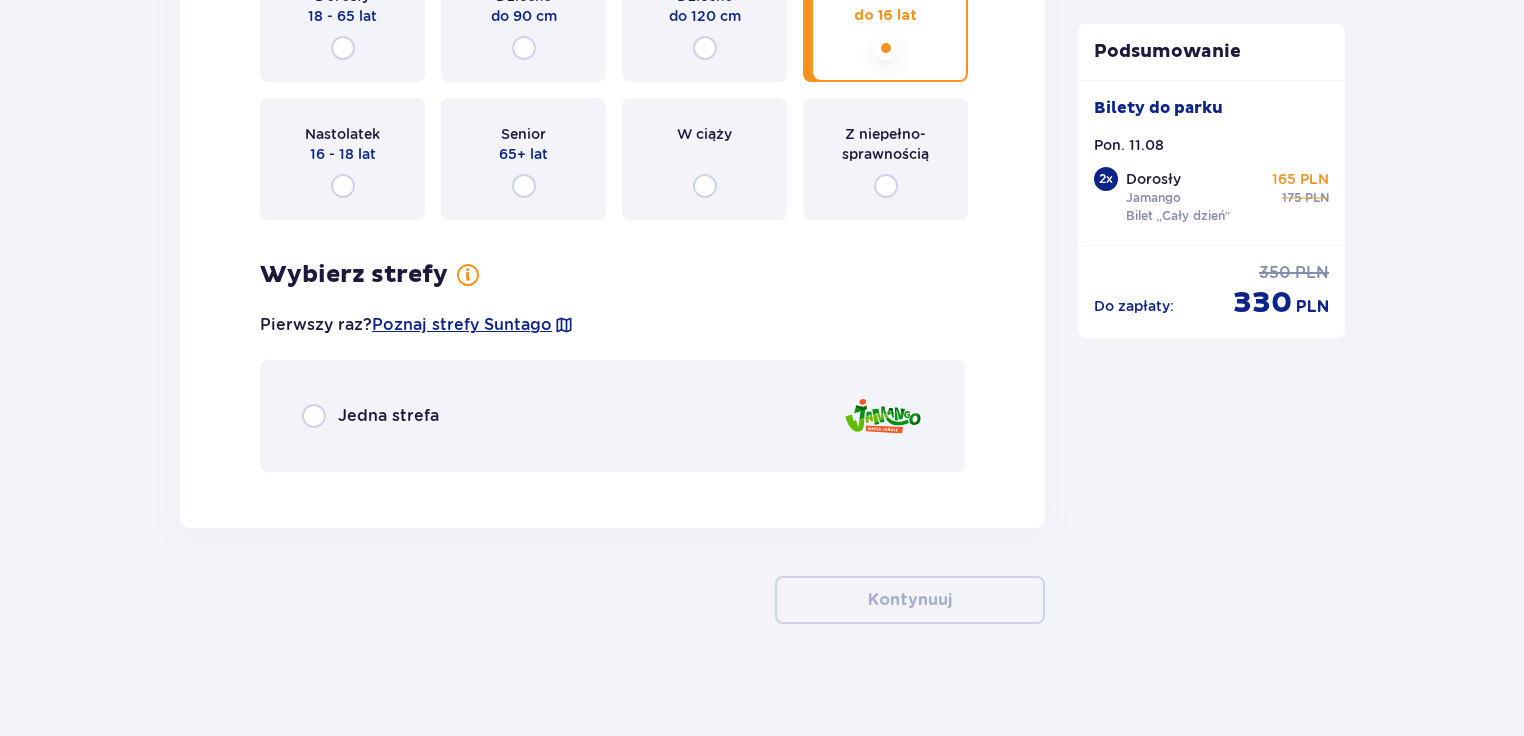 scroll, scrollTop: 4389, scrollLeft: 0, axis: vertical 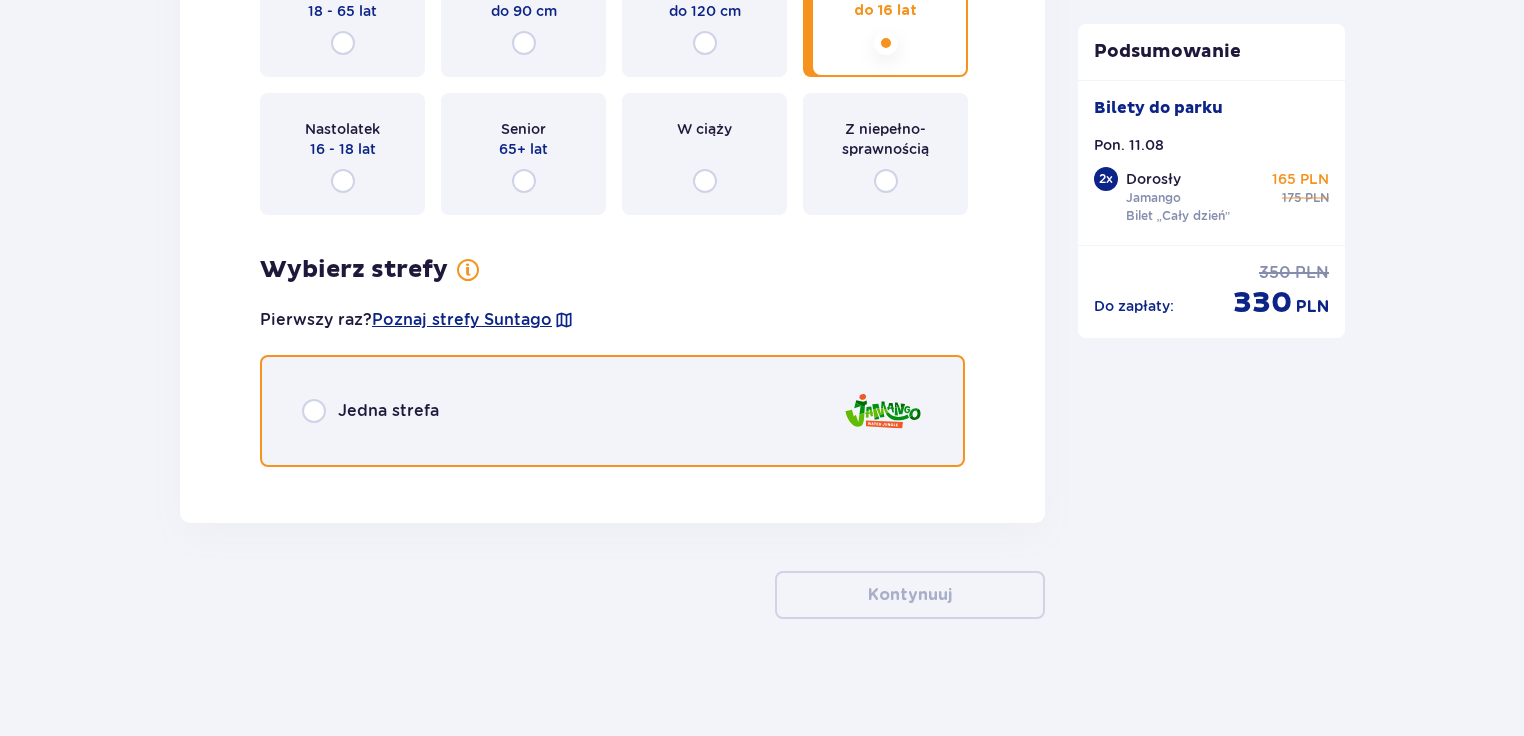 click at bounding box center [314, 411] 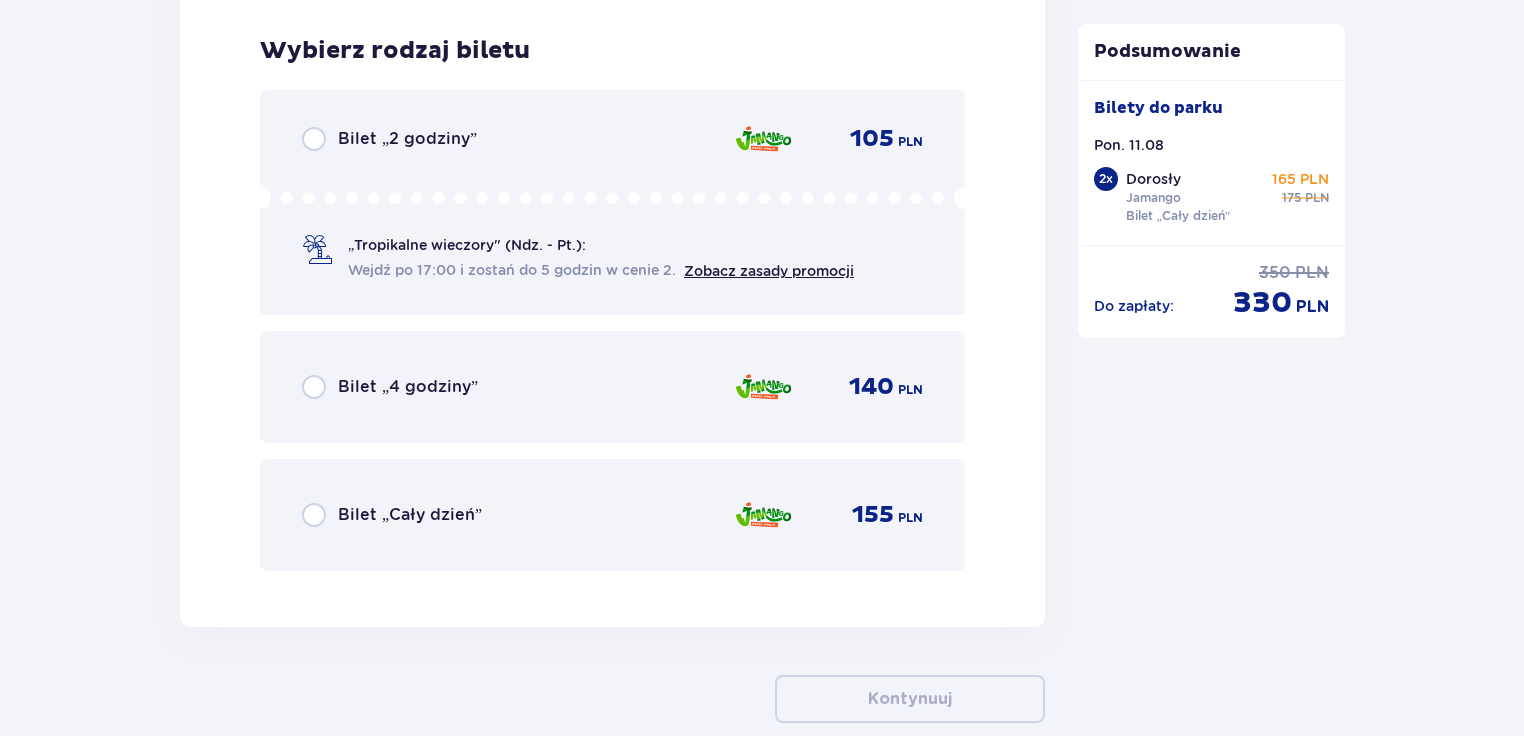 scroll, scrollTop: 4869, scrollLeft: 0, axis: vertical 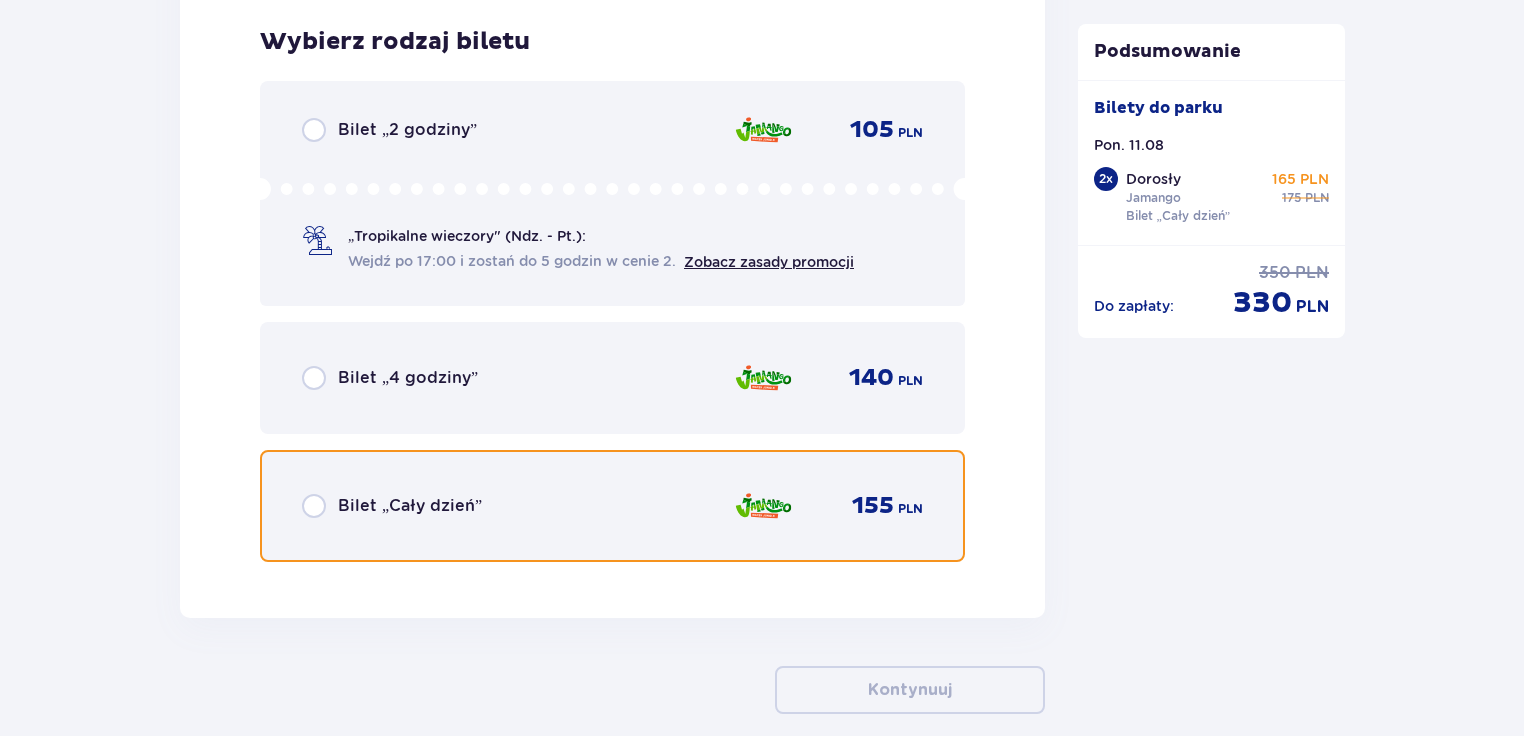 click at bounding box center (314, 506) 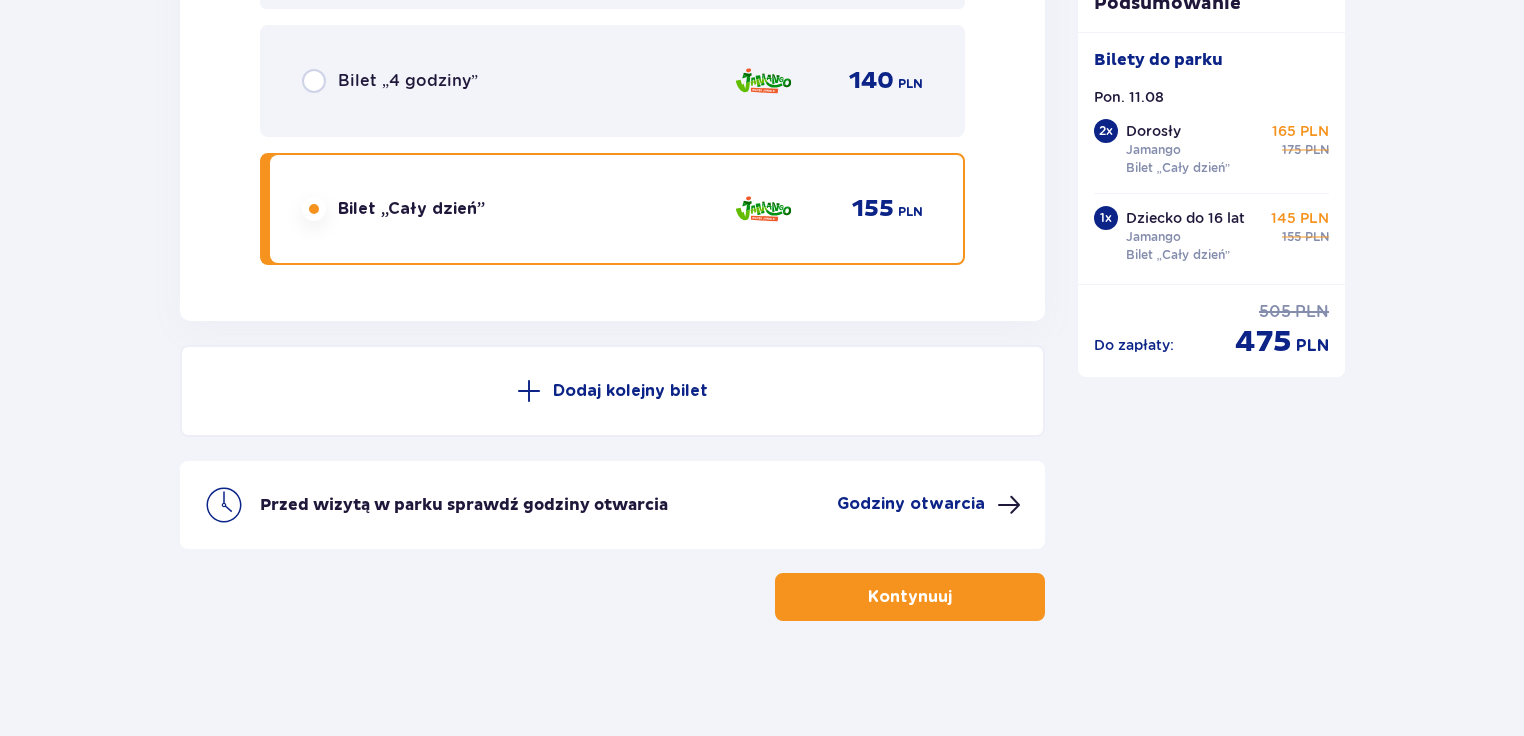 scroll, scrollTop: 5167, scrollLeft: 0, axis: vertical 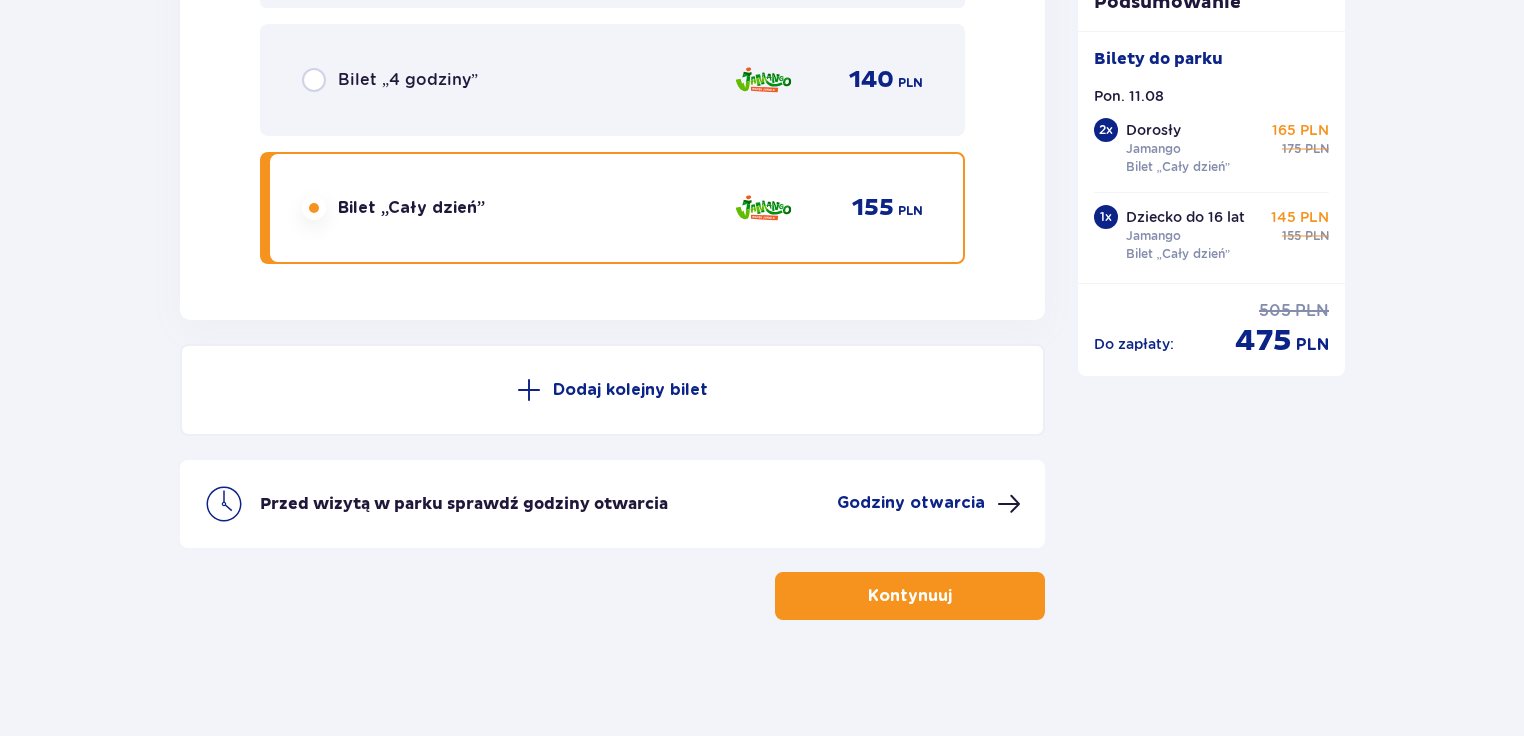 click at bounding box center (314, -2758) 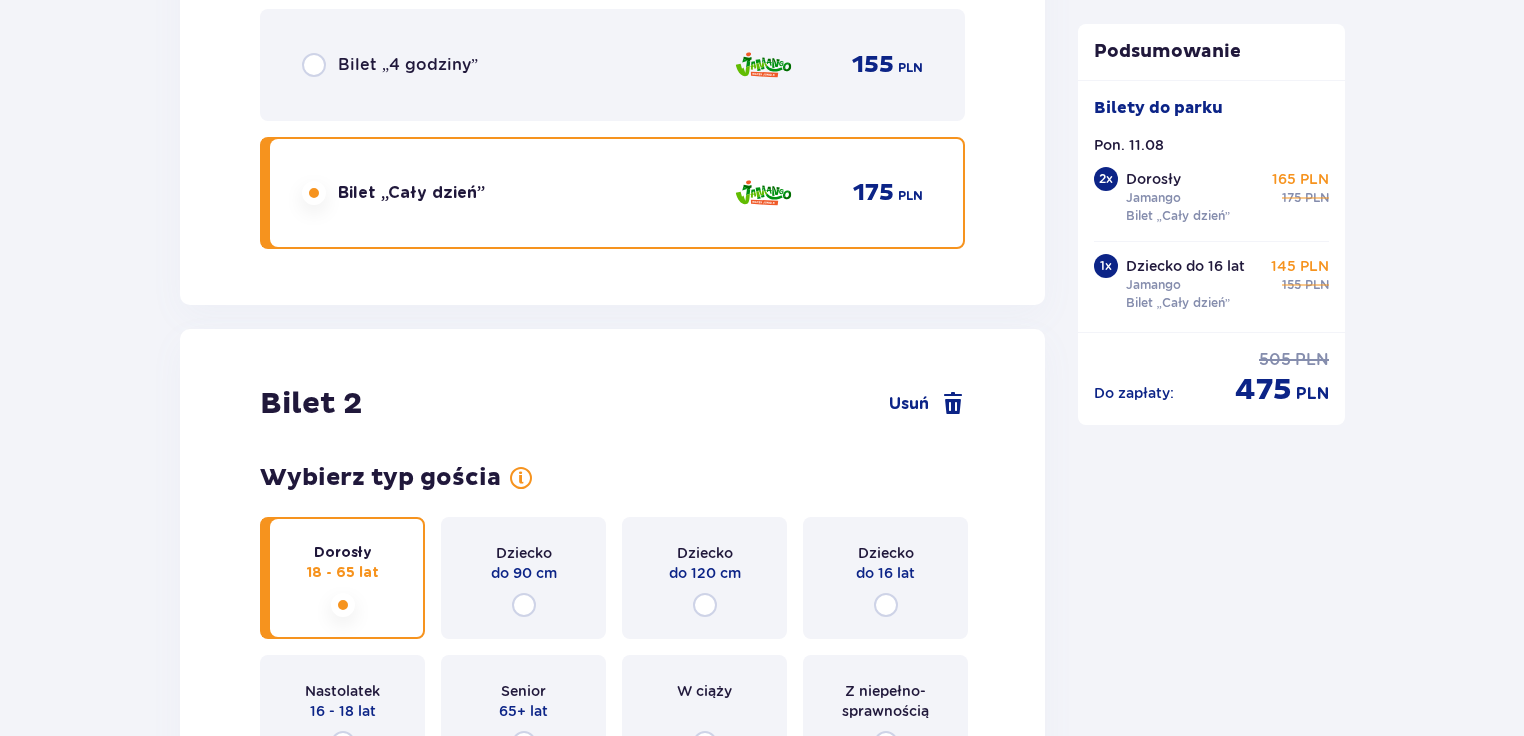 scroll, scrollTop: 2039, scrollLeft: 0, axis: vertical 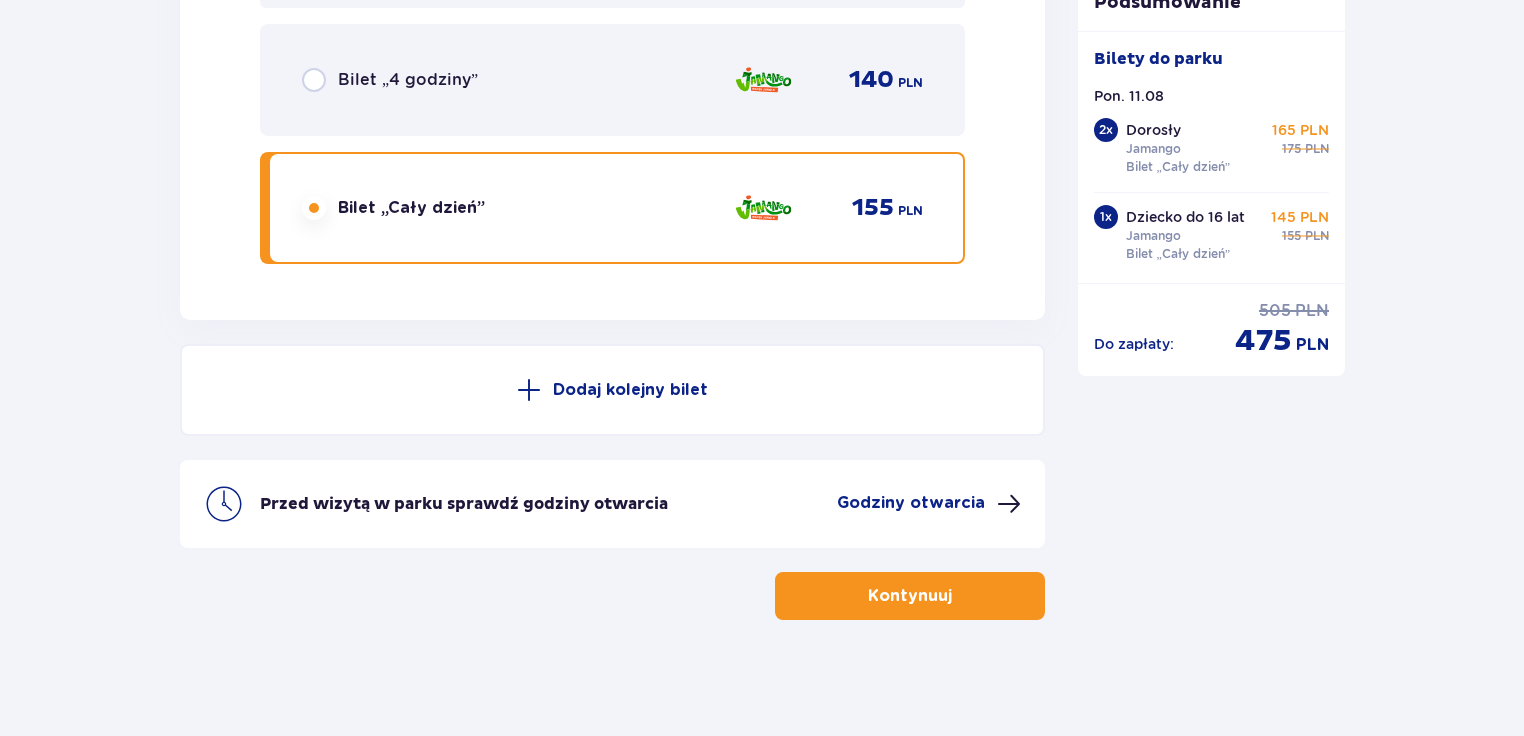 click at bounding box center (956, 596) 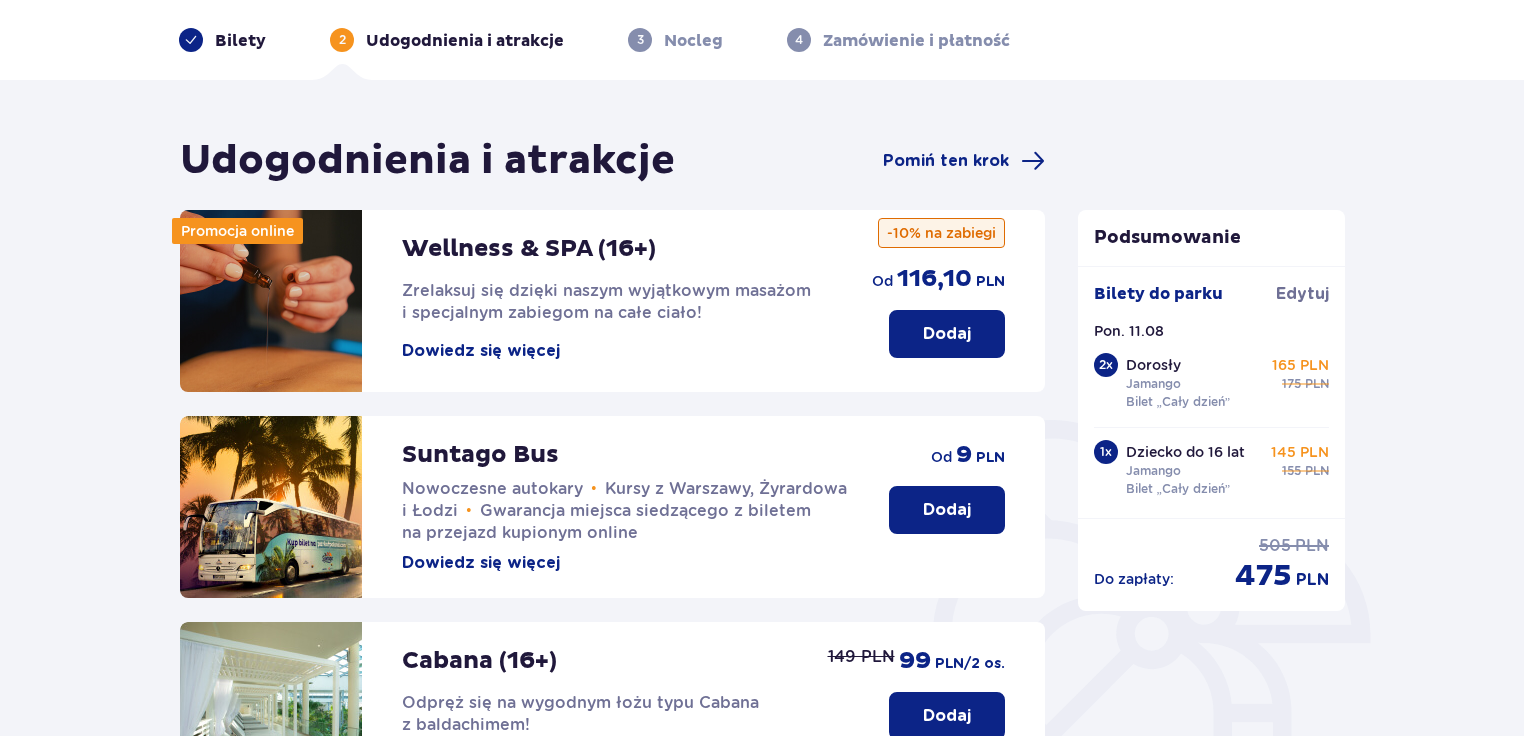 scroll, scrollTop: 80, scrollLeft: 0, axis: vertical 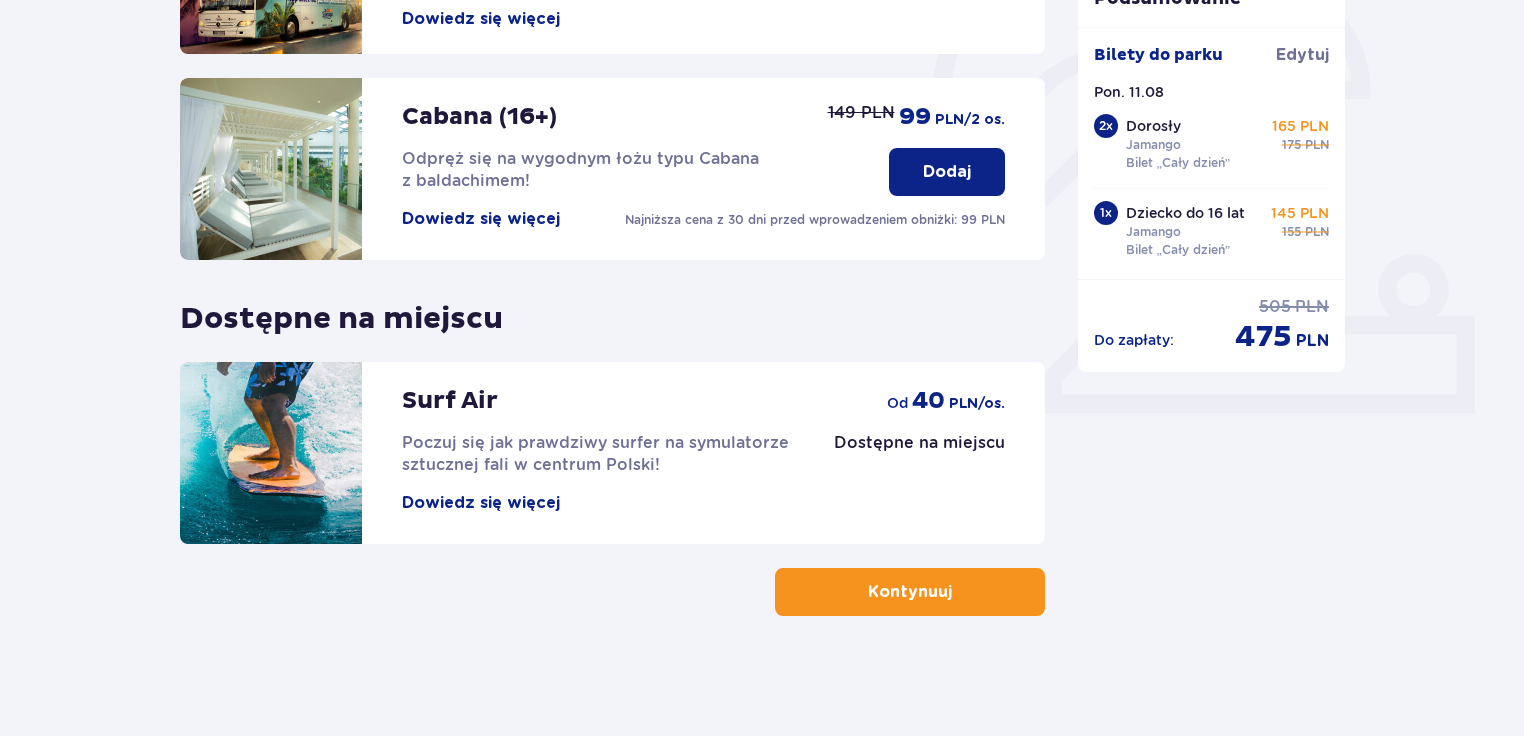 click on "Kontynuuj" at bounding box center (910, 592) 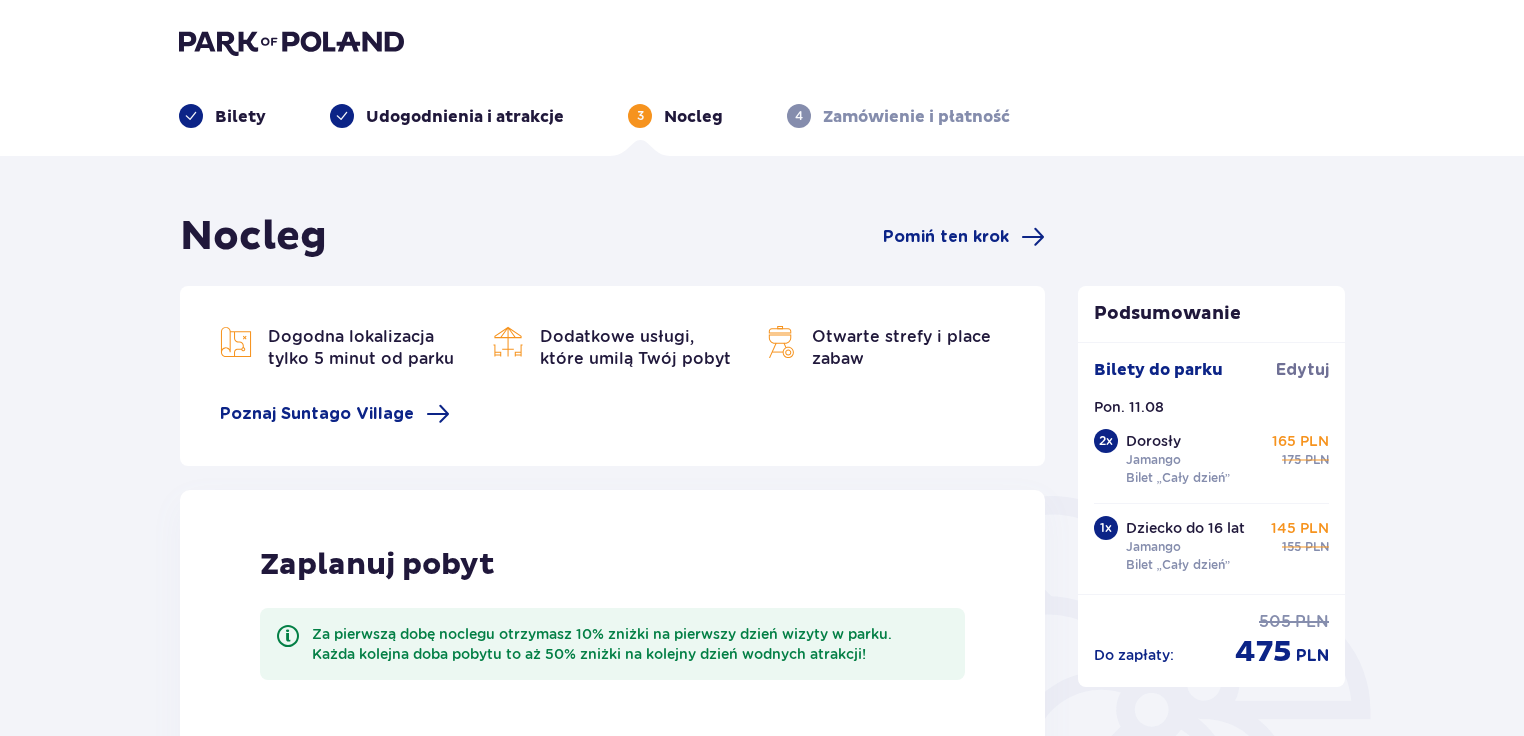 scroll, scrollTop: 0, scrollLeft: 0, axis: both 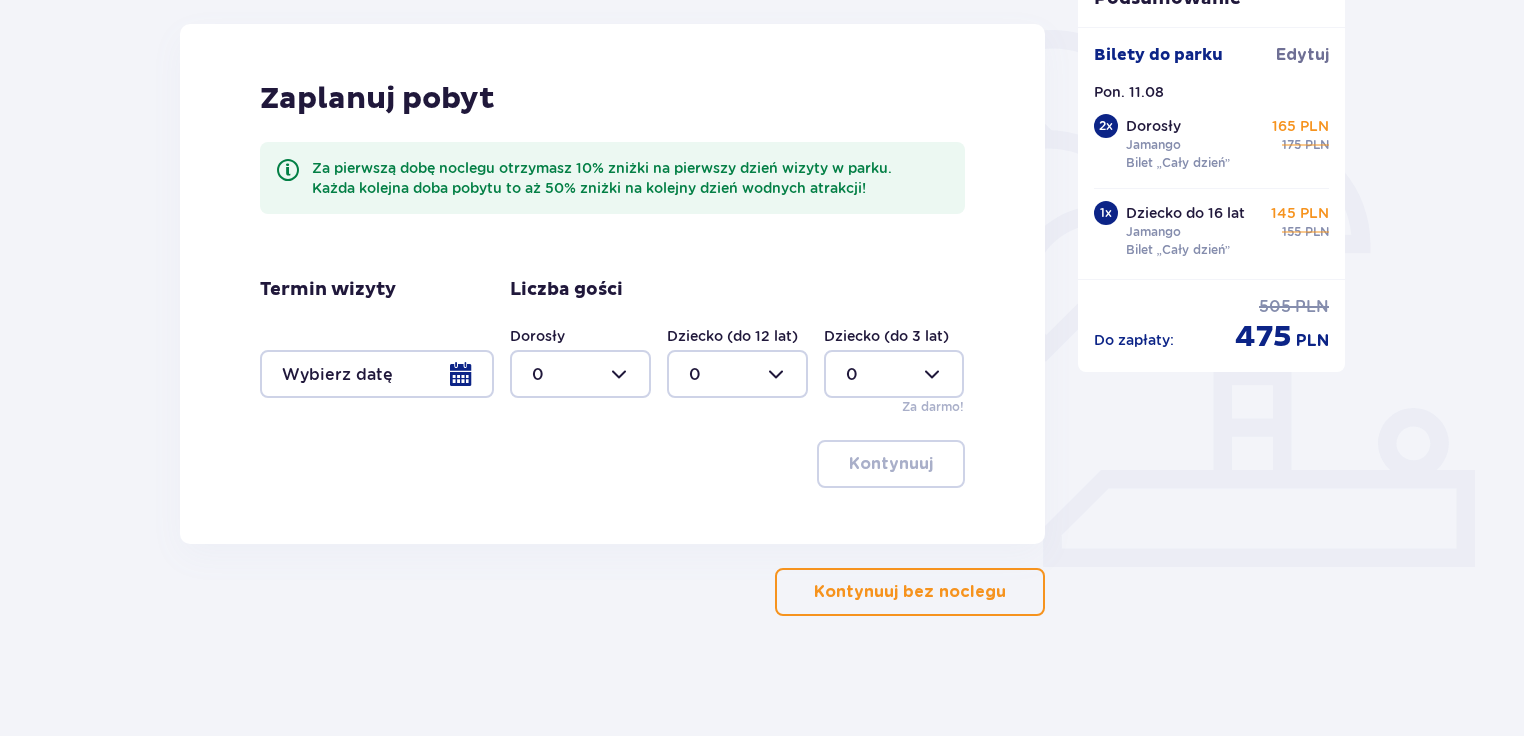 click on "Kontynuuj bez noclegu" at bounding box center (910, 592) 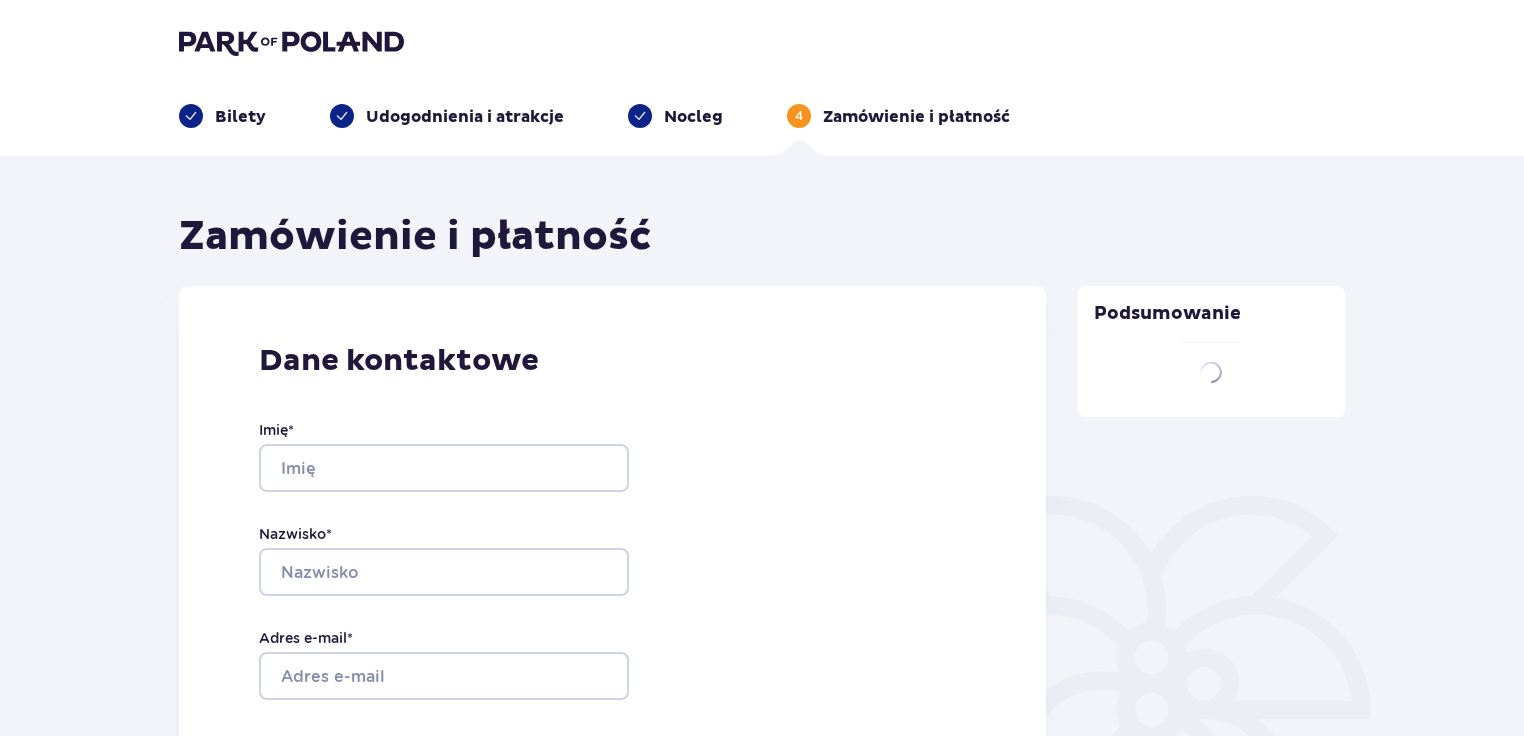 scroll, scrollTop: 0, scrollLeft: 0, axis: both 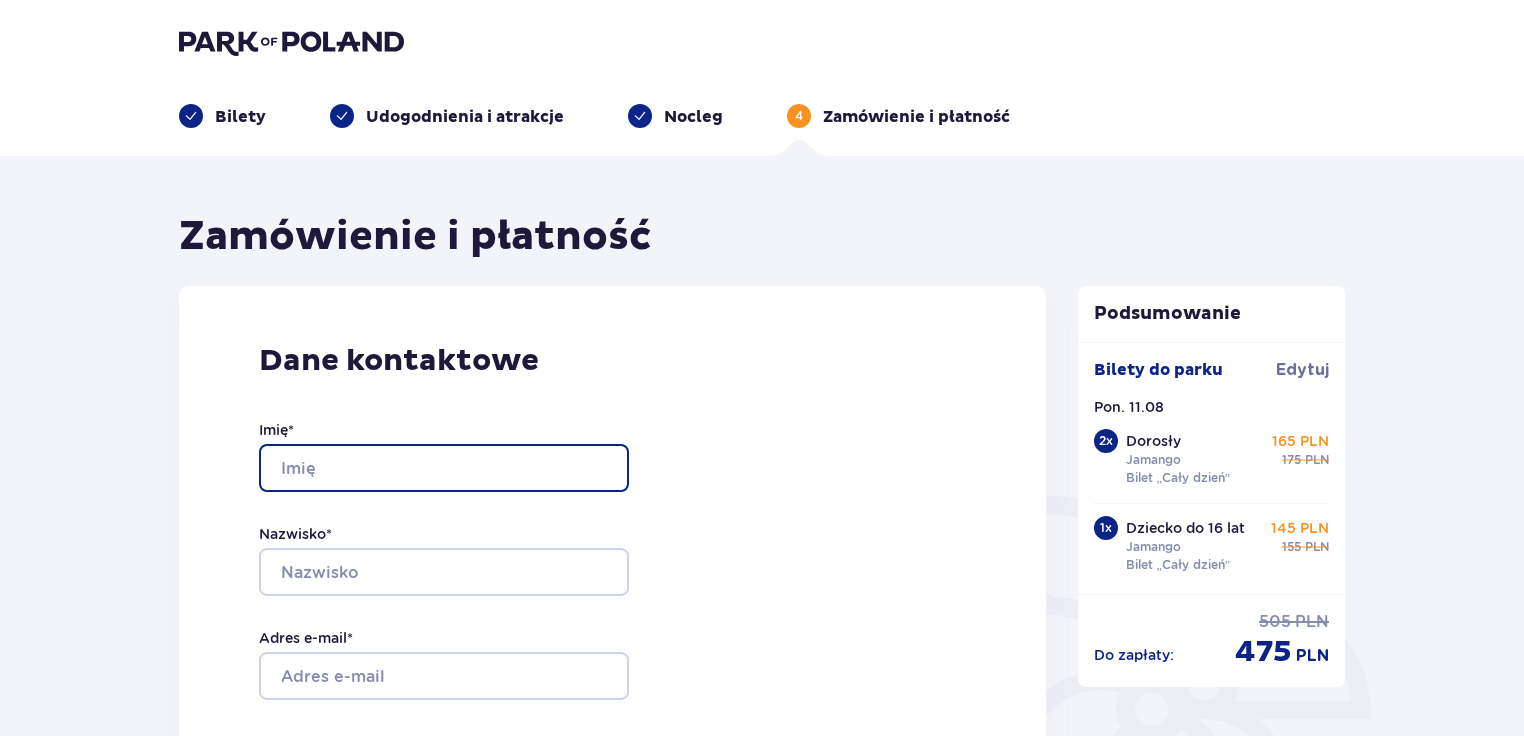 click on "Imię *" at bounding box center (444, 468) 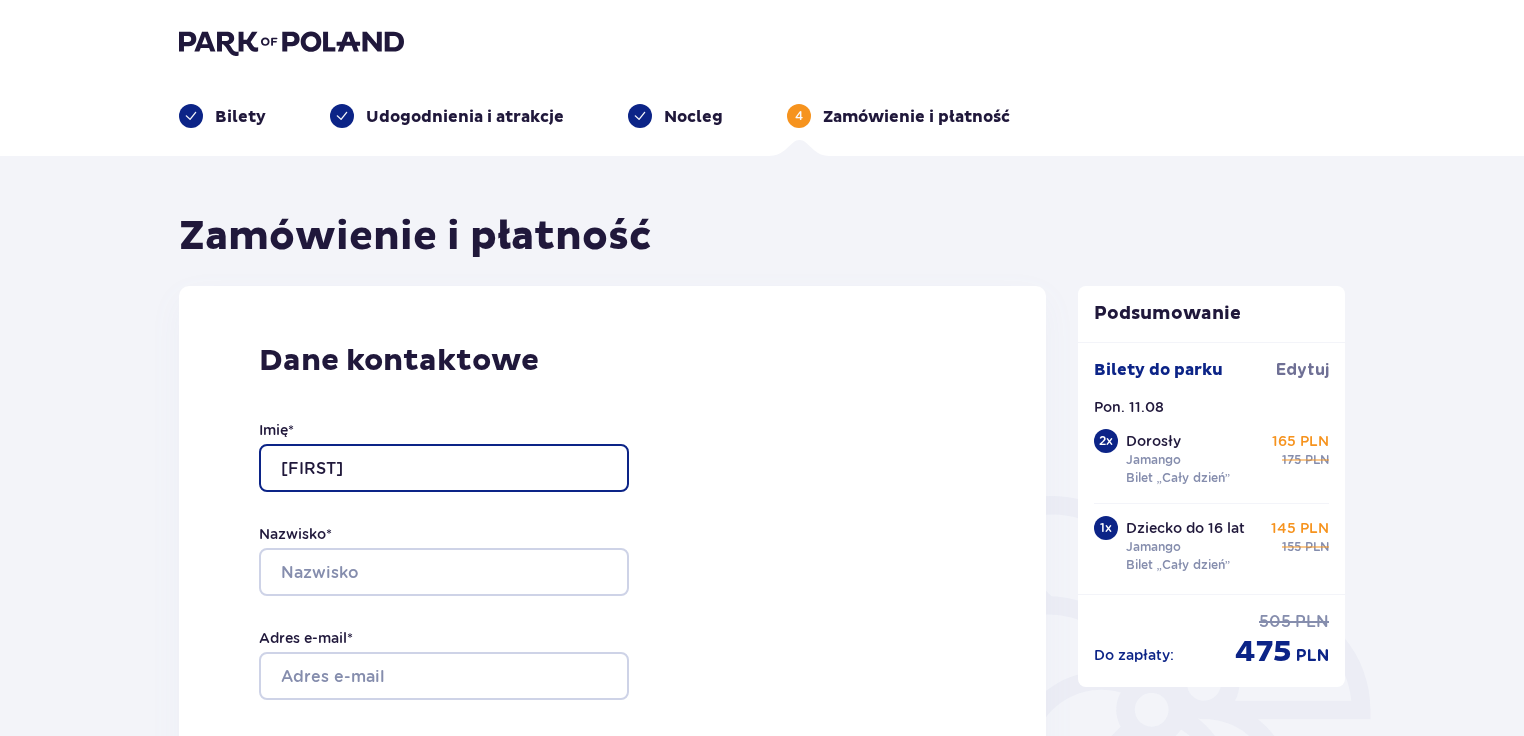 type on "Karolina" 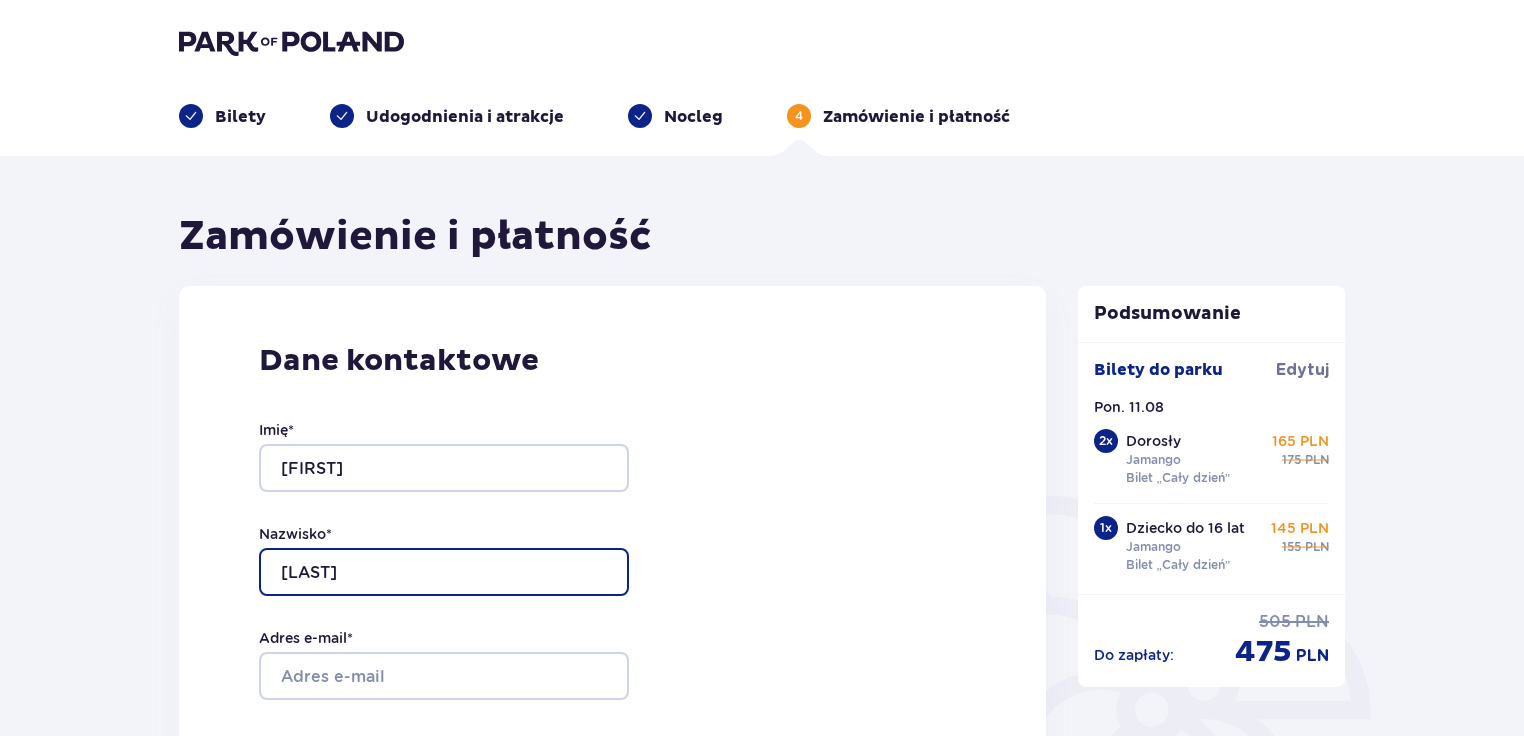 type on "Lisiecka" 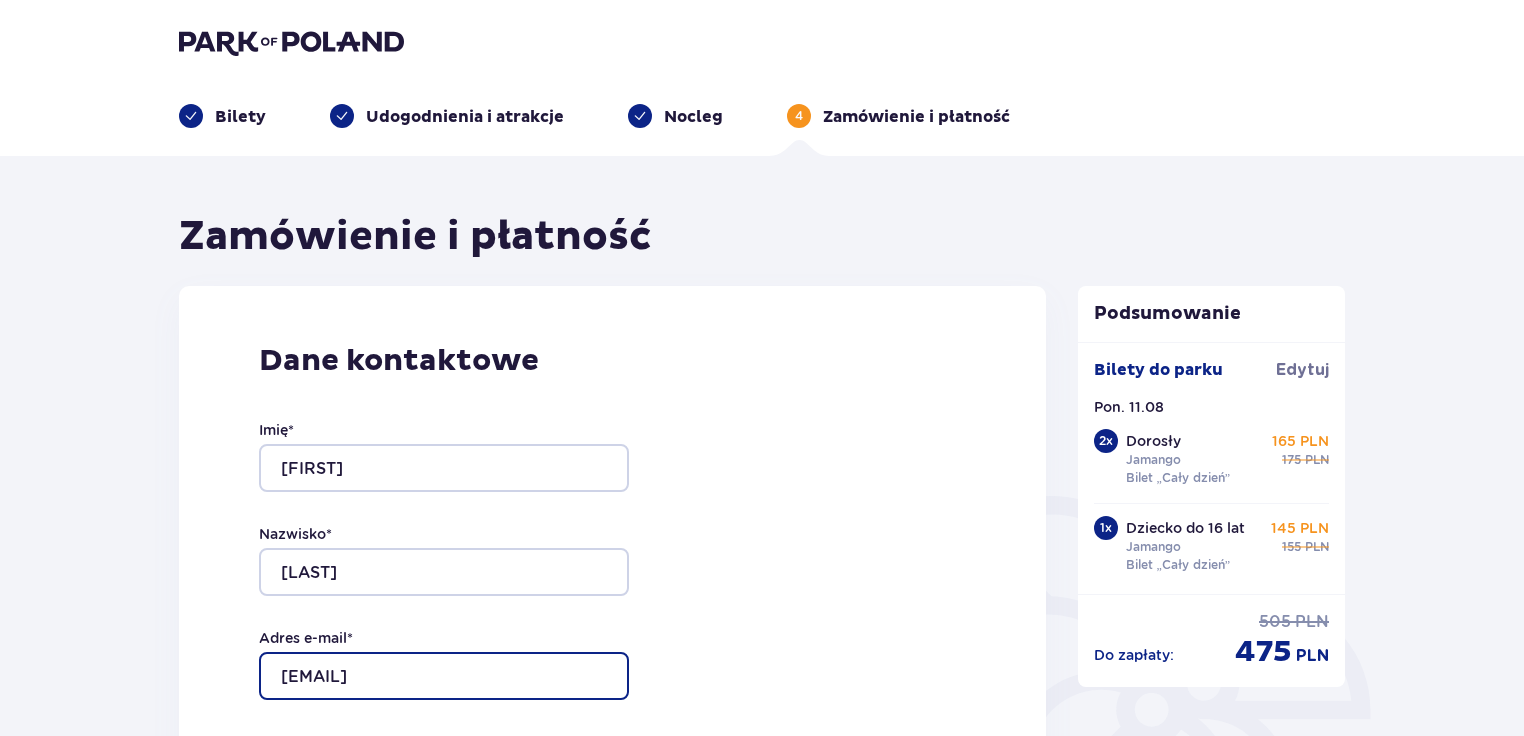 type on "[USERNAME]@[example.com]" 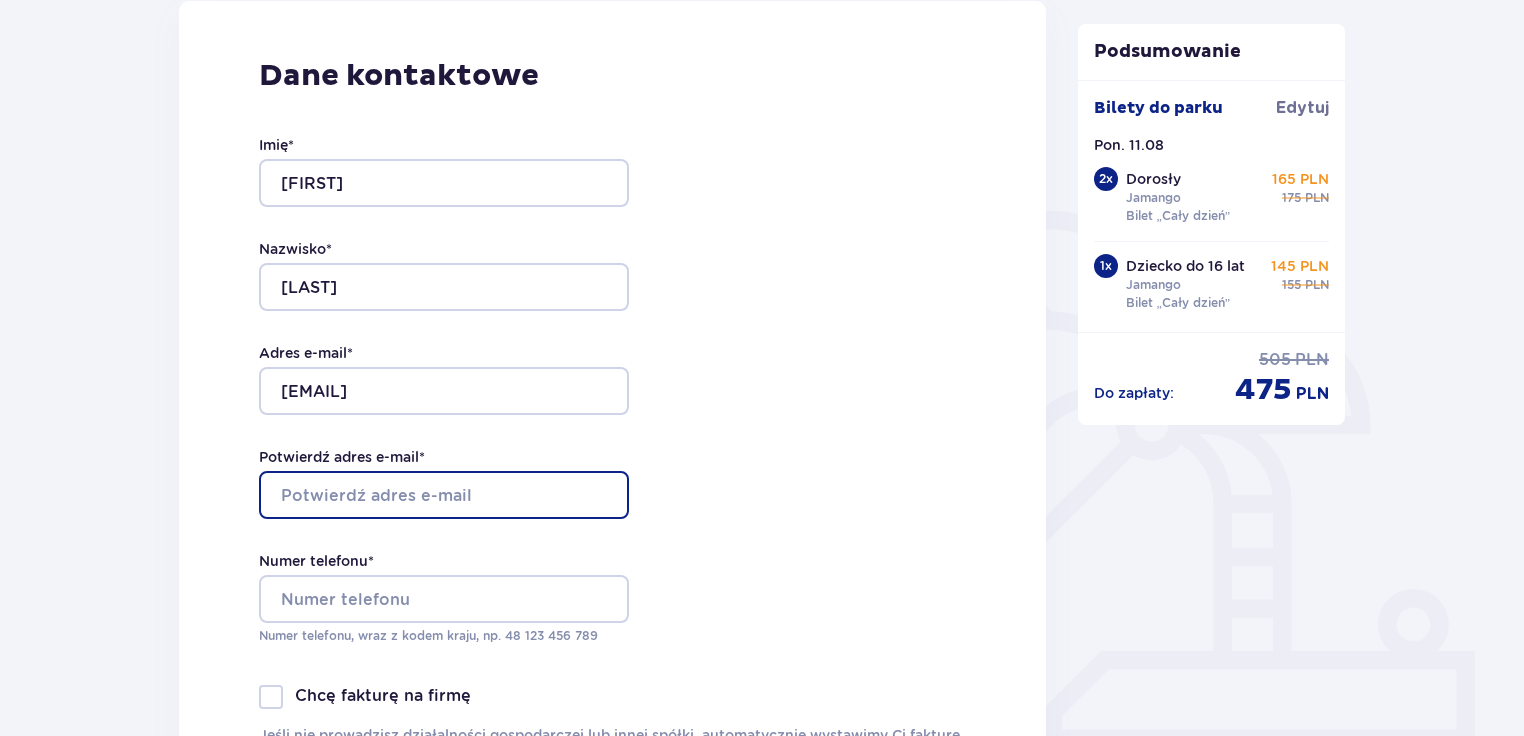 scroll, scrollTop: 412, scrollLeft: 0, axis: vertical 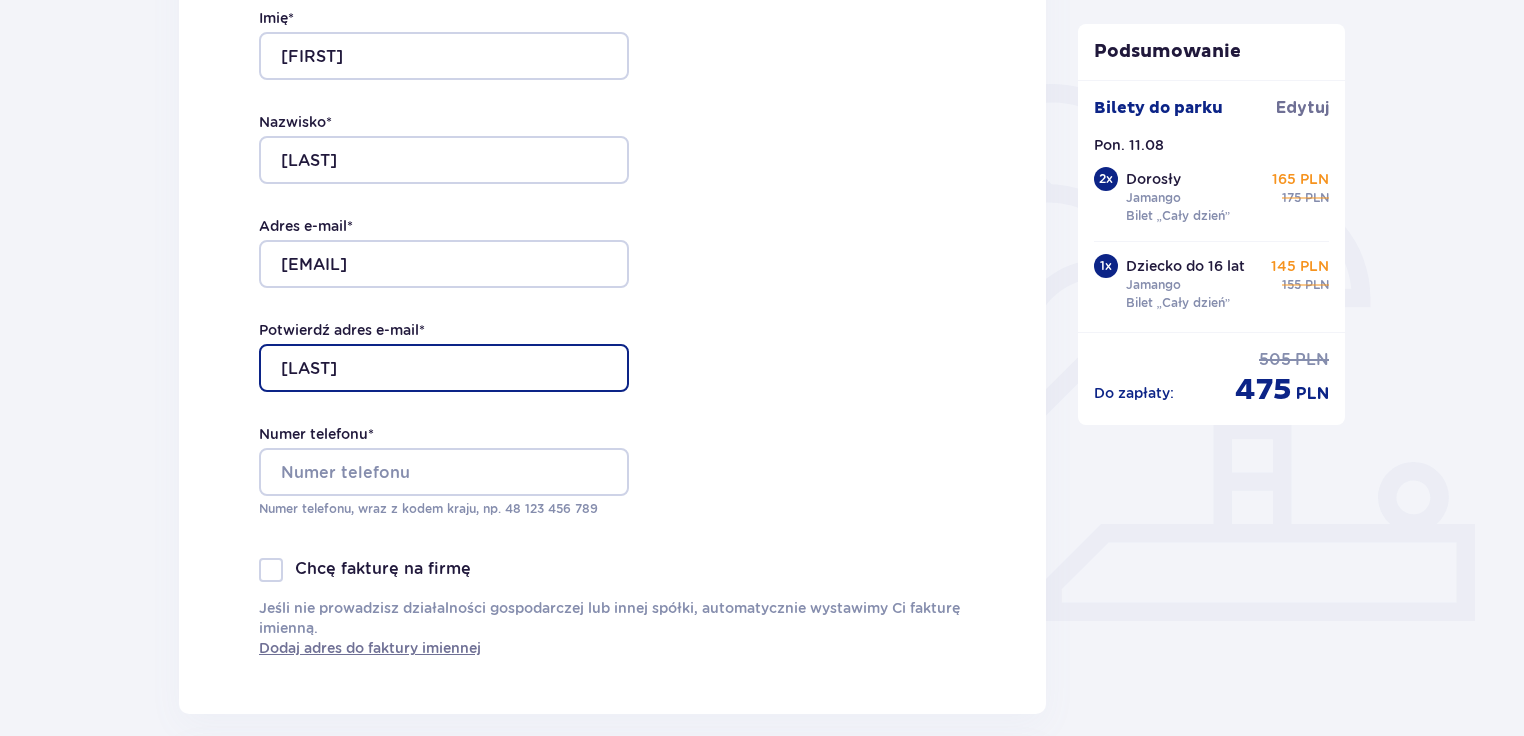 click on "nius" at bounding box center (444, 368) 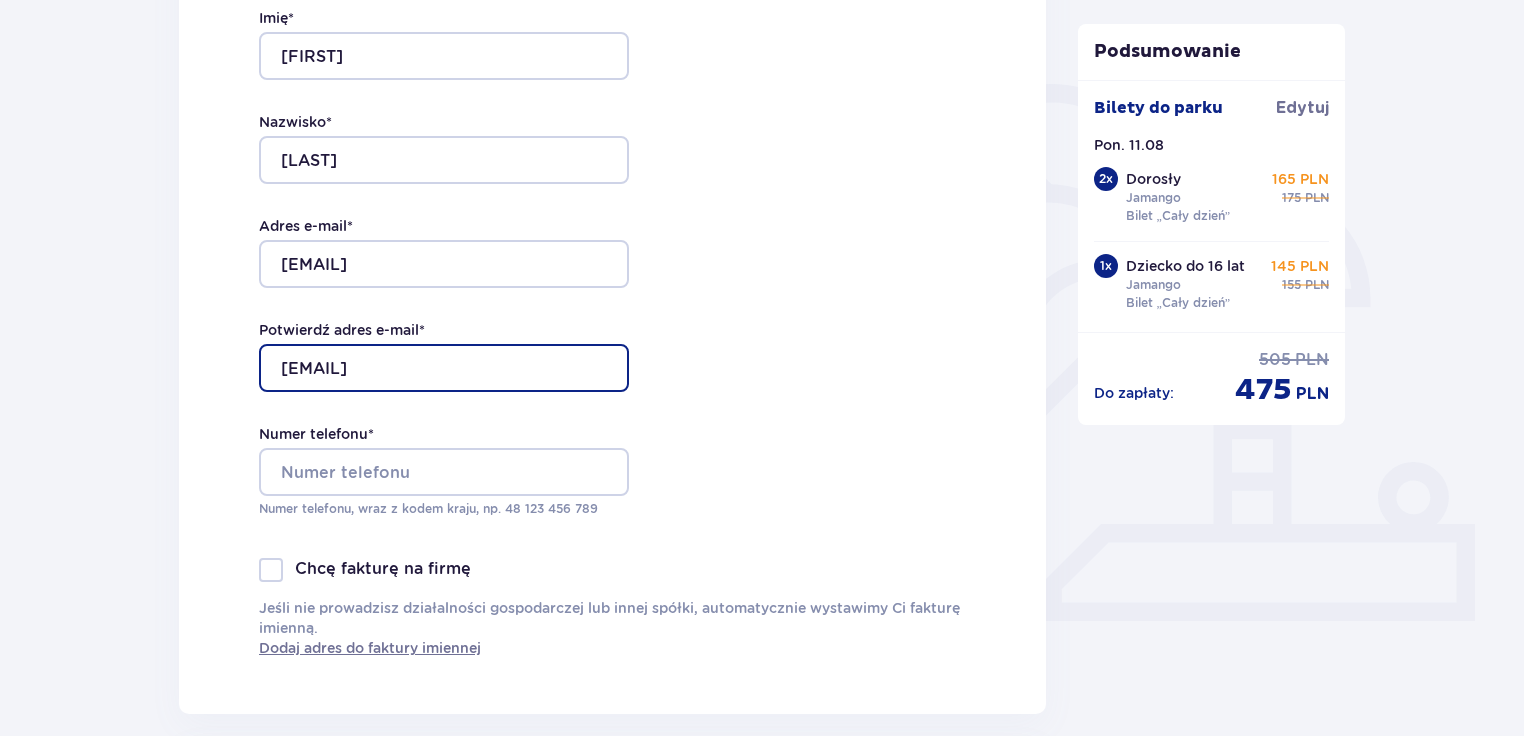 type on "[USERNAME]@[example.com]" 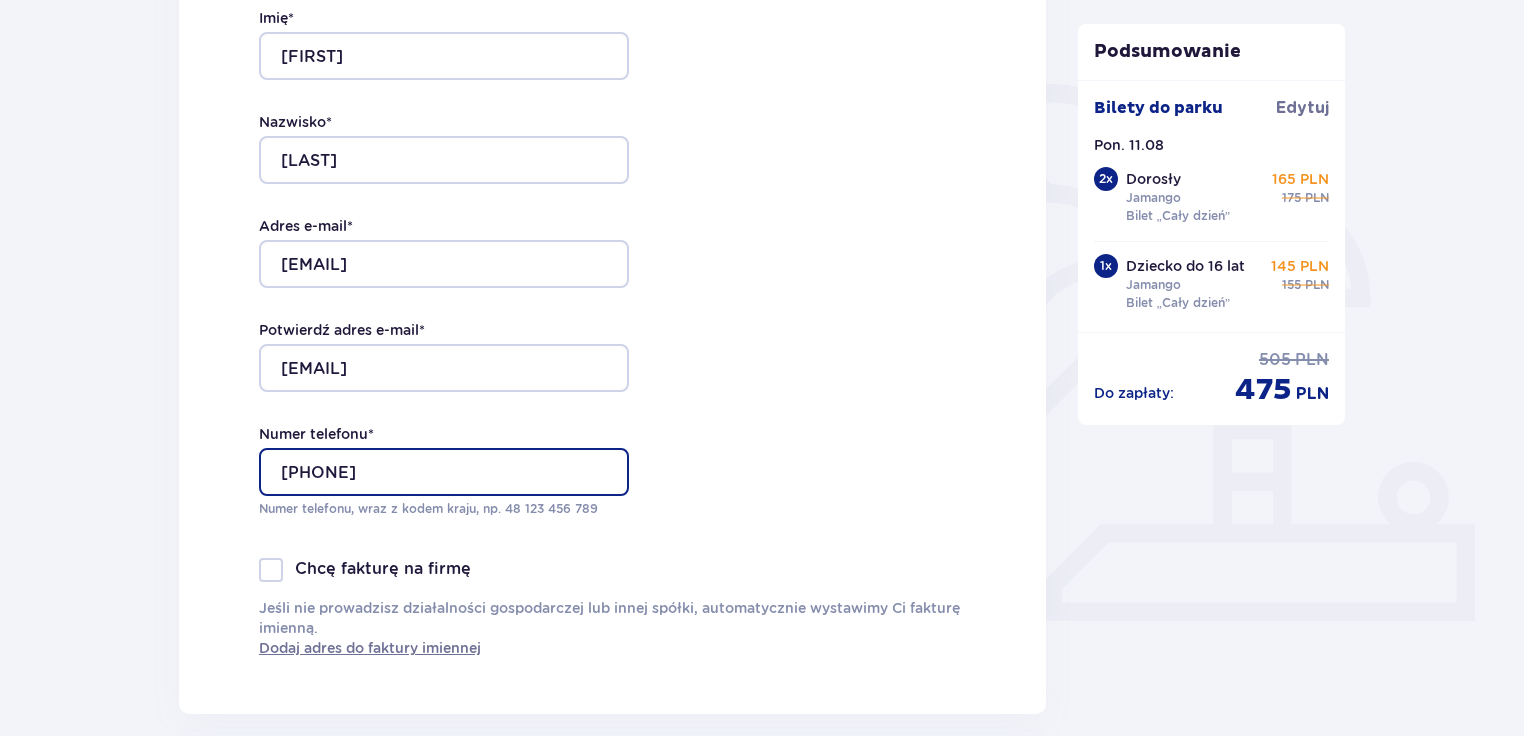 type on "667844187" 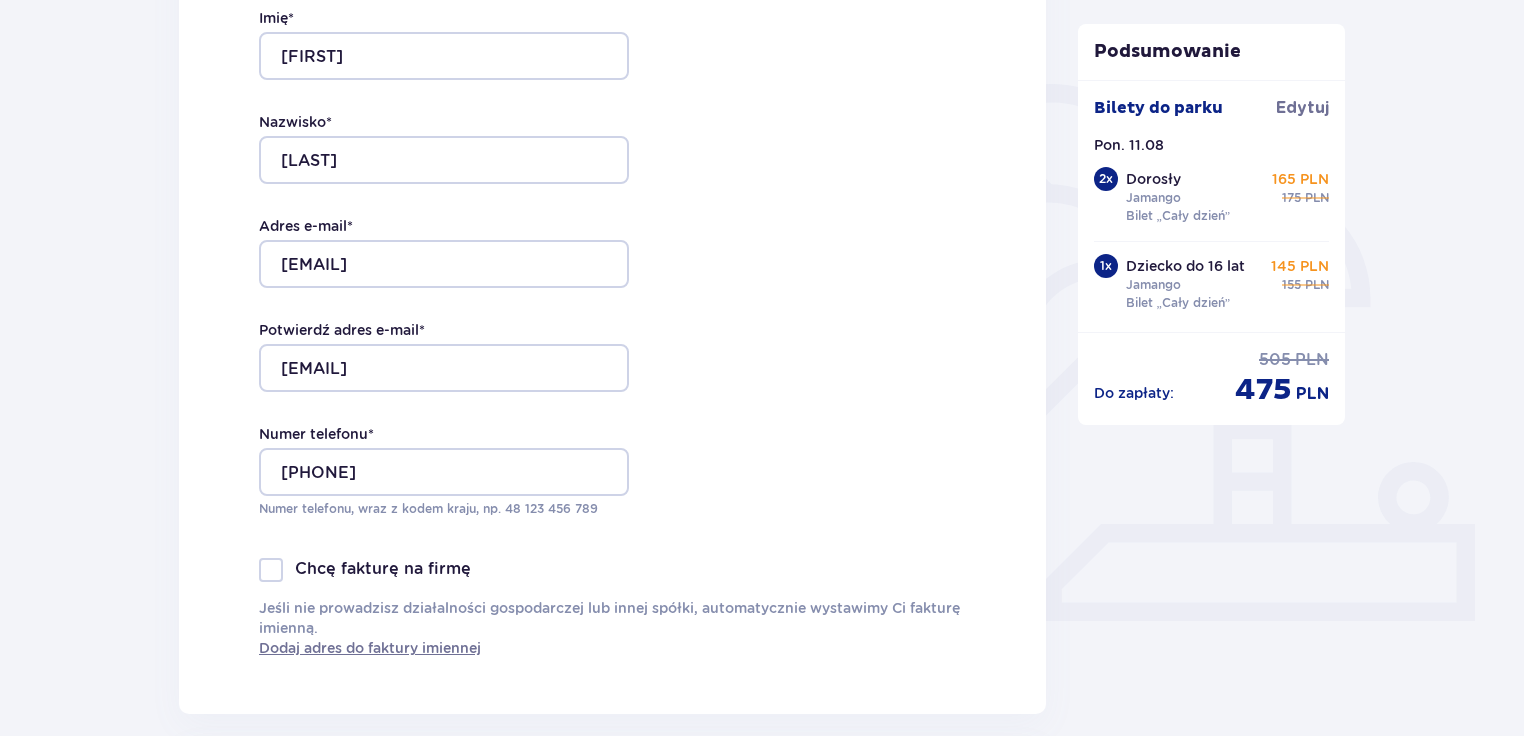 click on "Dane kontaktowe Imię * Karolina Nazwisko * Lisiecka Adres e-mail * niusia141182@gmail.com Potwierdź adres e-mail * niusia141182@gmail.com Numer telefonu * 667844187 Numer telefonu, wraz z kodem kraju, np. 48 ​123 ​456 ​789 Chcę fakturę na firmę Jeśli nie prowadzisz działalności gospodarczej lub innej spółki, automatycznie wystawimy Ci fakturę imienną. Dodaj adres do faktury imiennej" at bounding box center (612, 294) 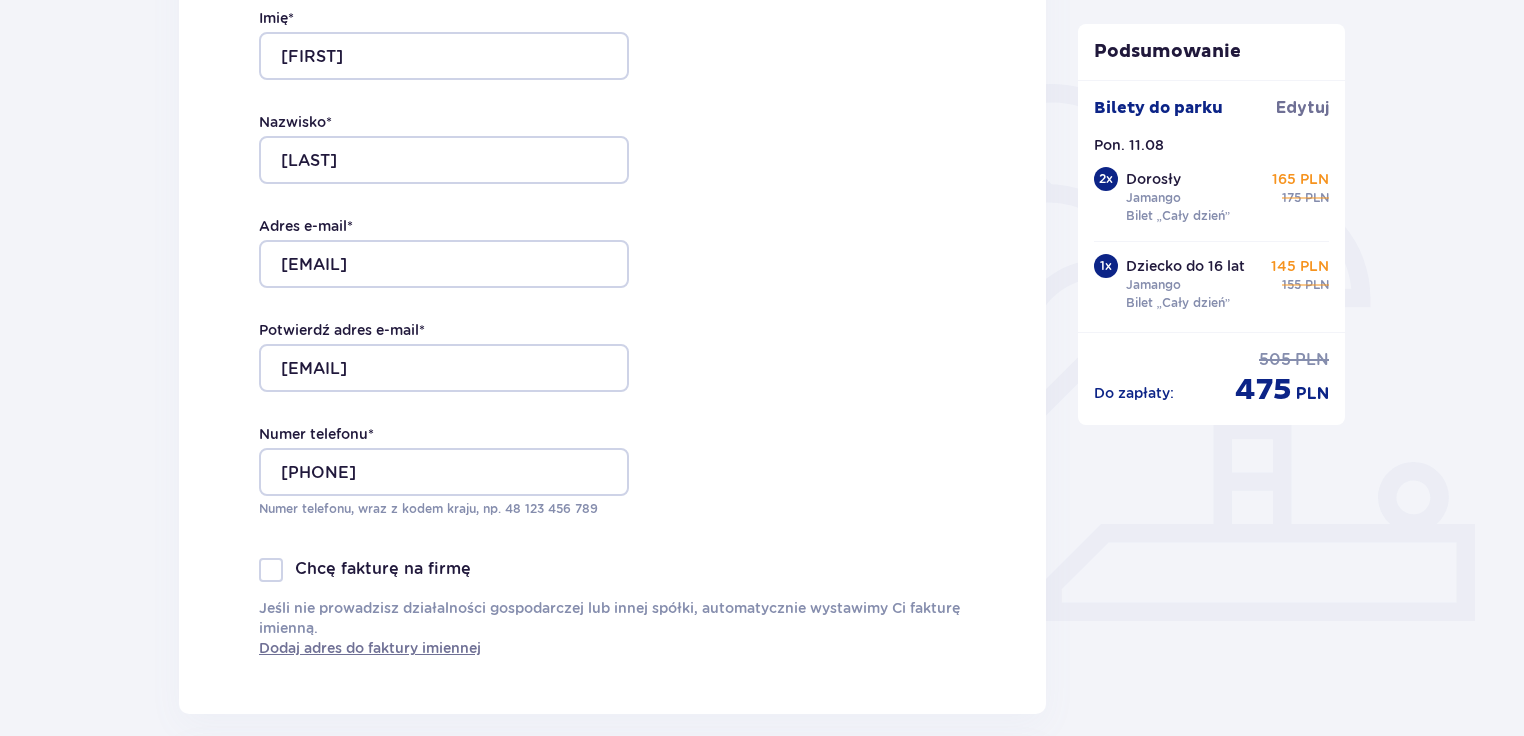 scroll, scrollTop: 1056, scrollLeft: 0, axis: vertical 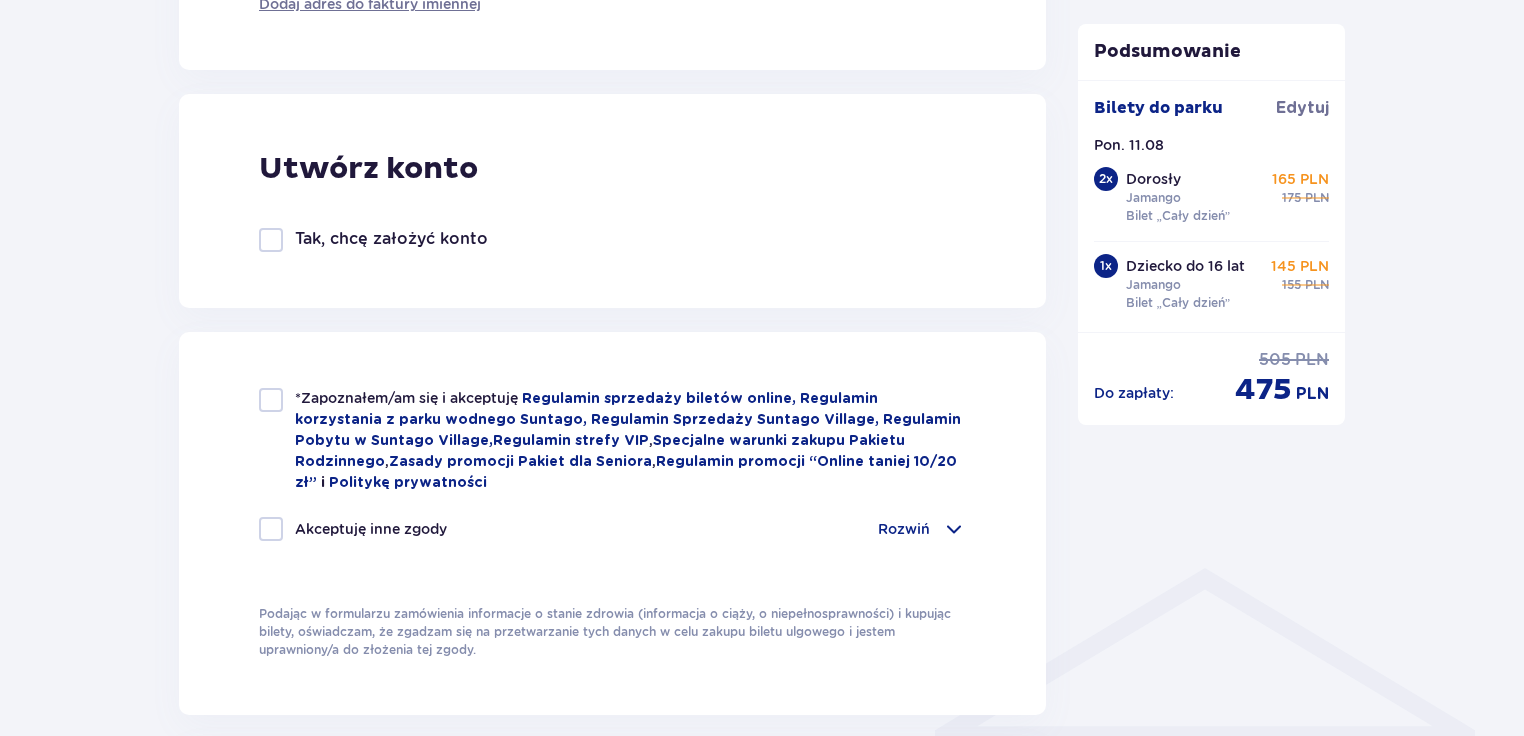 click at bounding box center (271, 400) 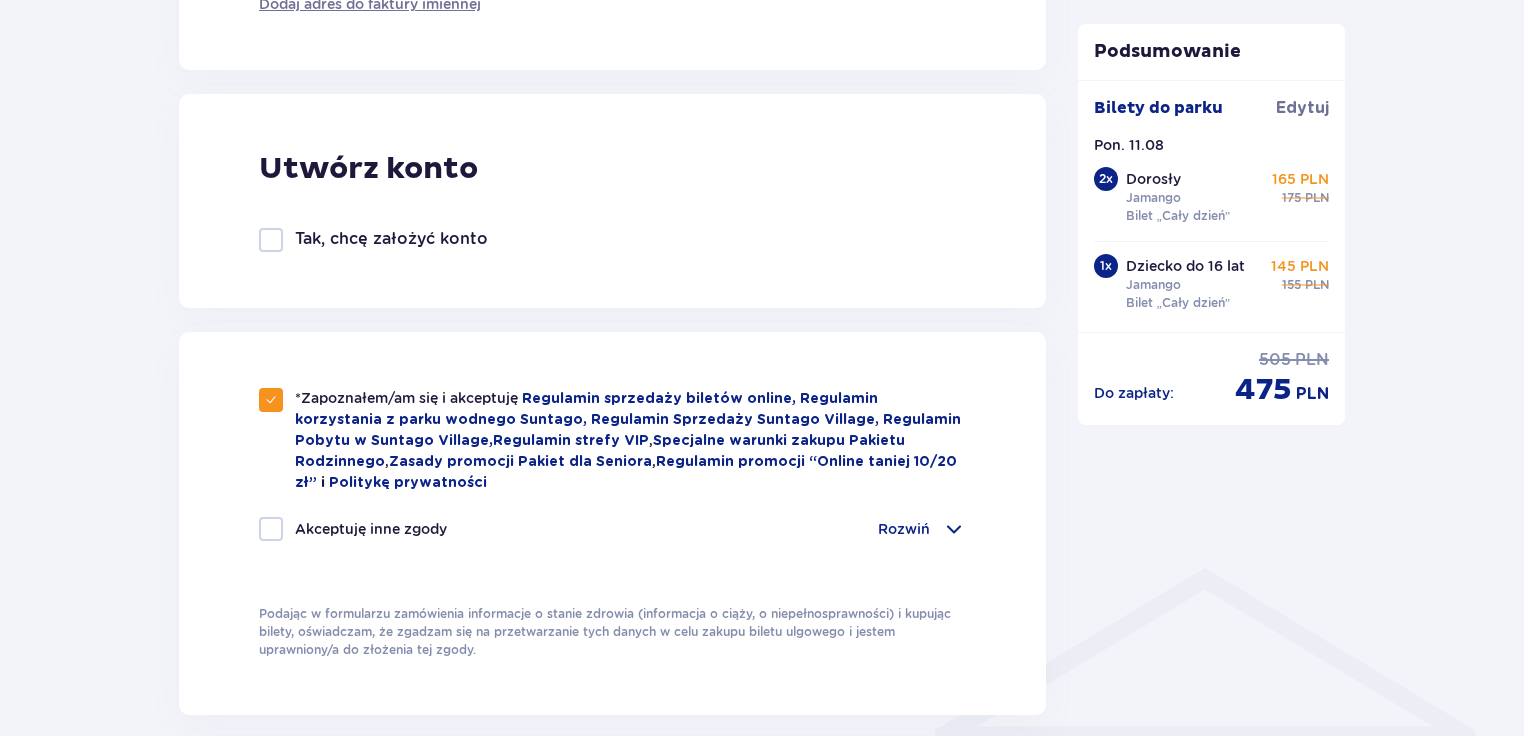 click at bounding box center [271, 529] 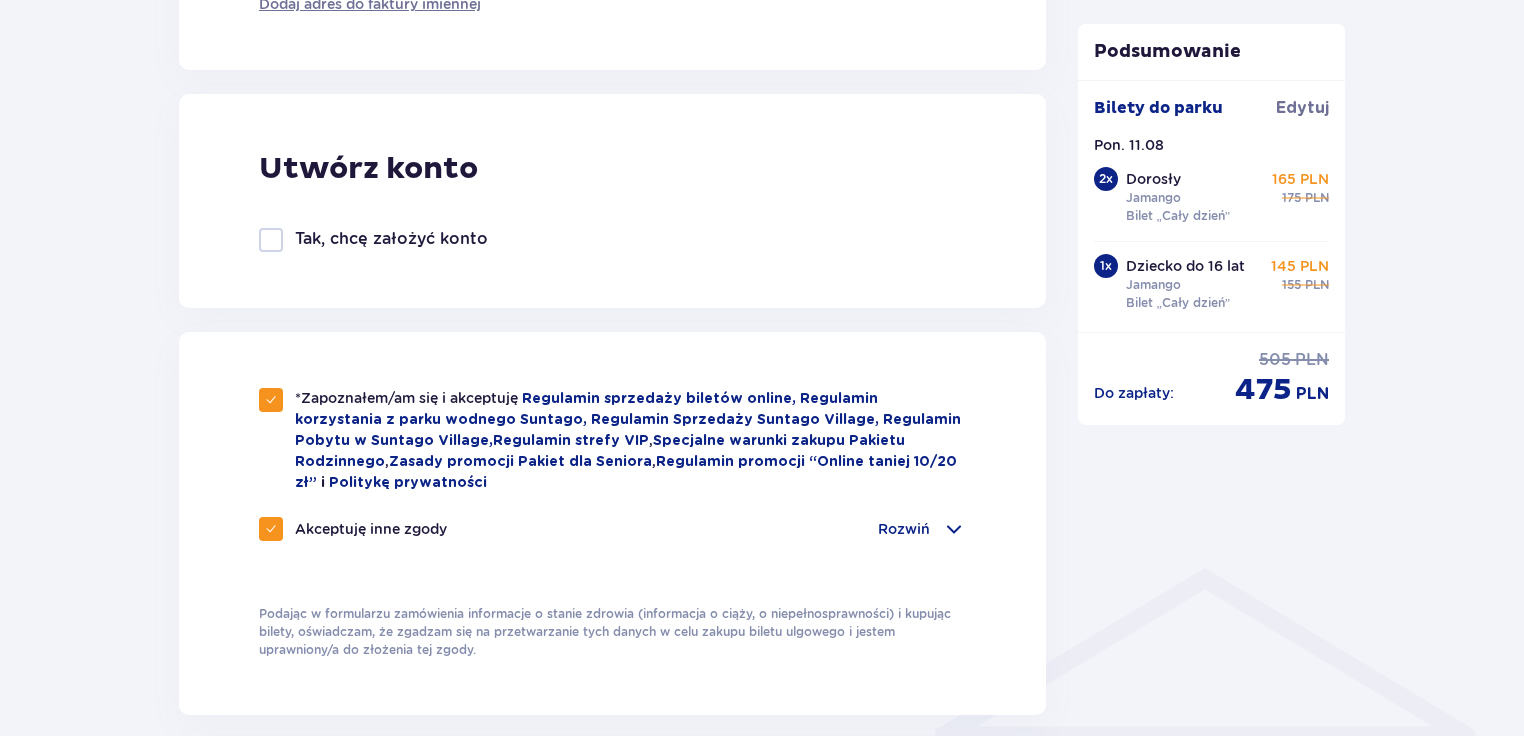 scroll, scrollTop: 1700, scrollLeft: 0, axis: vertical 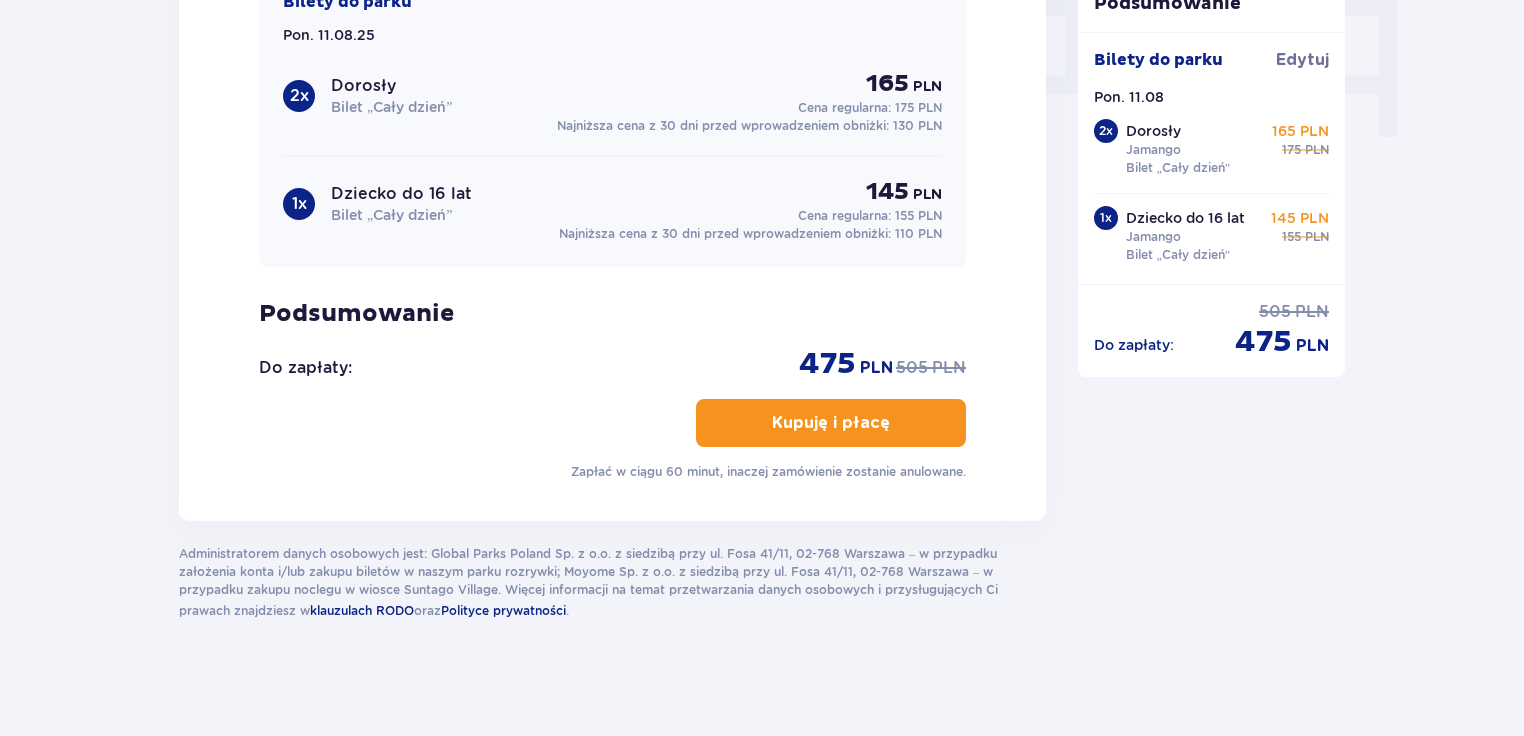 click on "Kupuję i płacę" at bounding box center (831, 423) 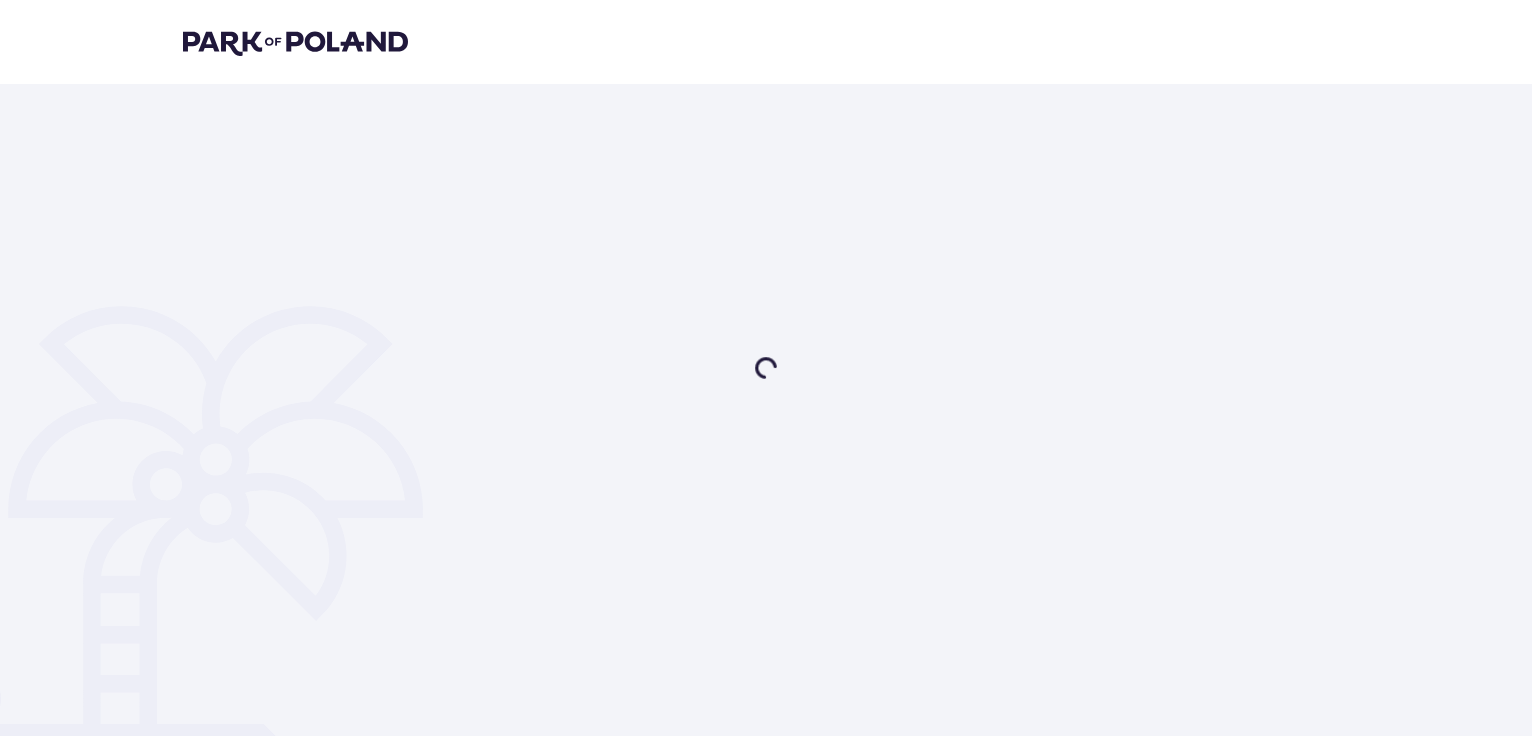 scroll, scrollTop: 0, scrollLeft: 0, axis: both 